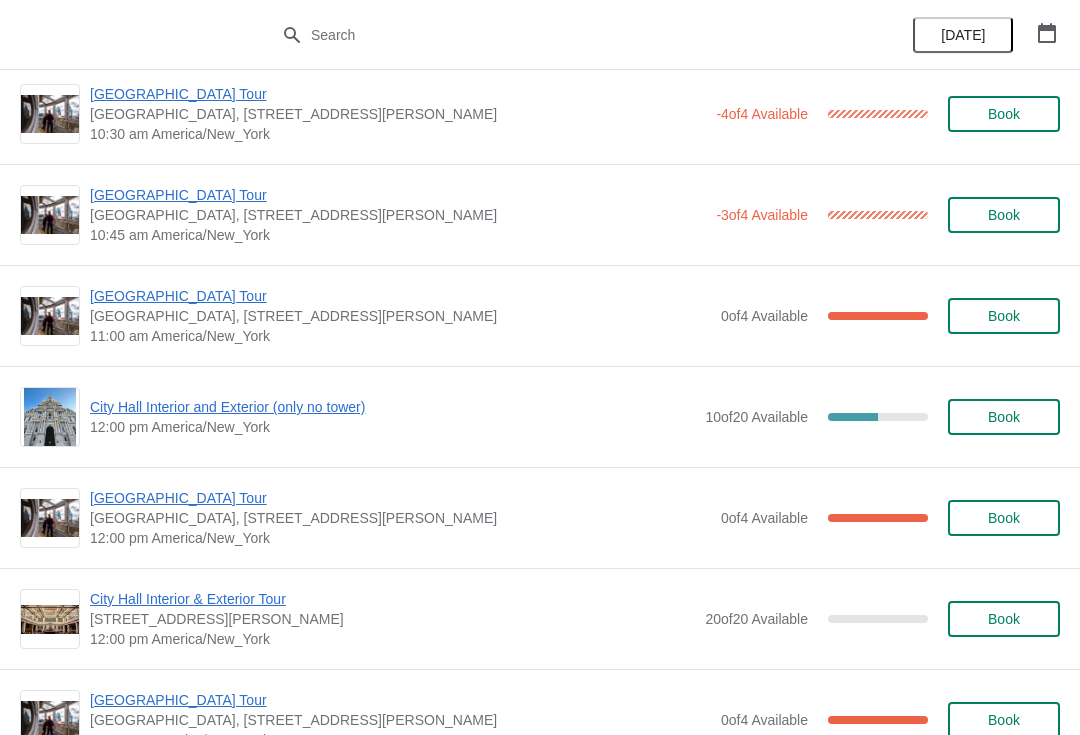 scroll, scrollTop: 491, scrollLeft: 0, axis: vertical 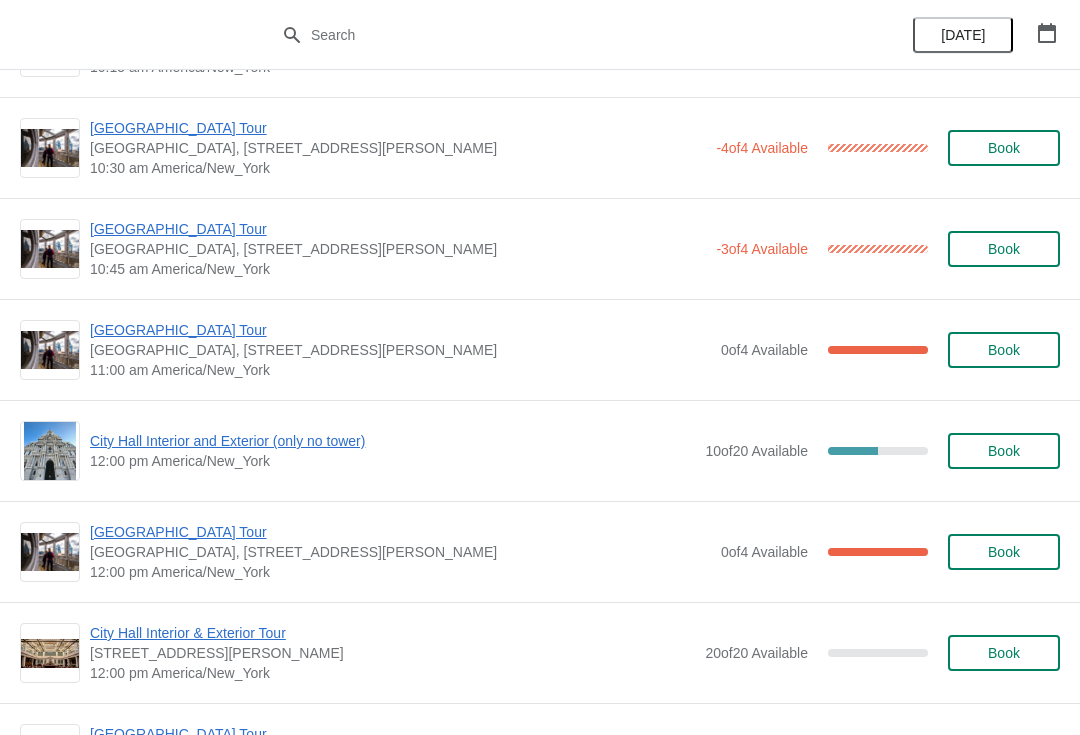 click on "[GEOGRAPHIC_DATA] Tour" at bounding box center [398, 229] 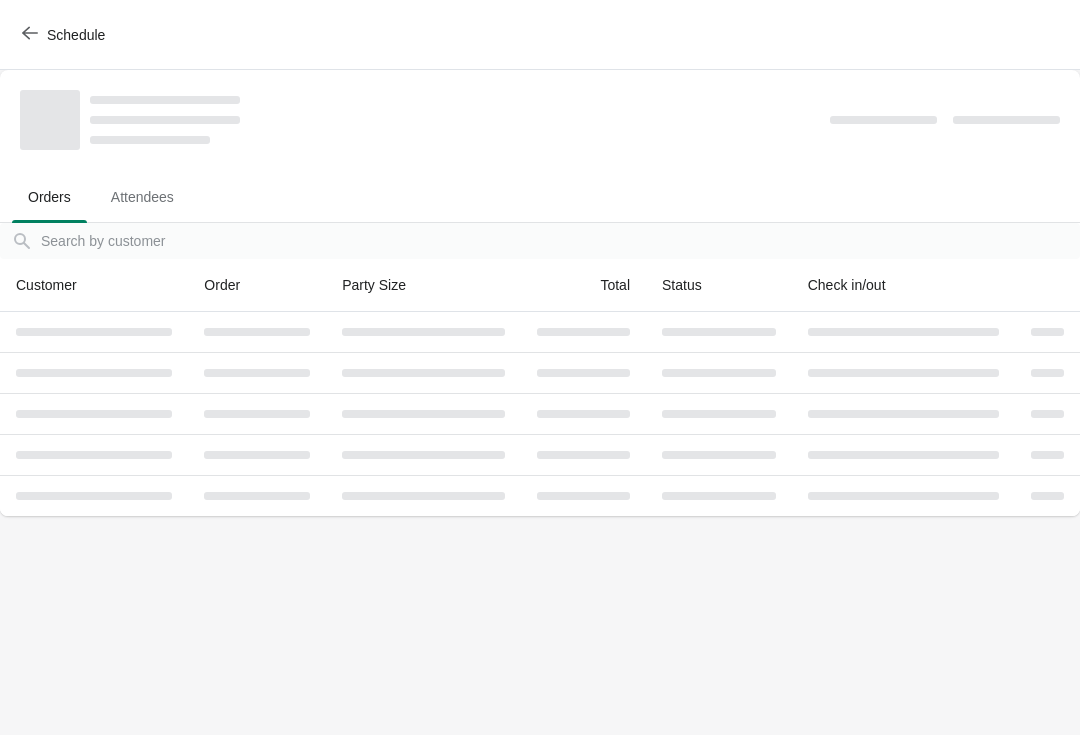 scroll, scrollTop: 0, scrollLeft: 0, axis: both 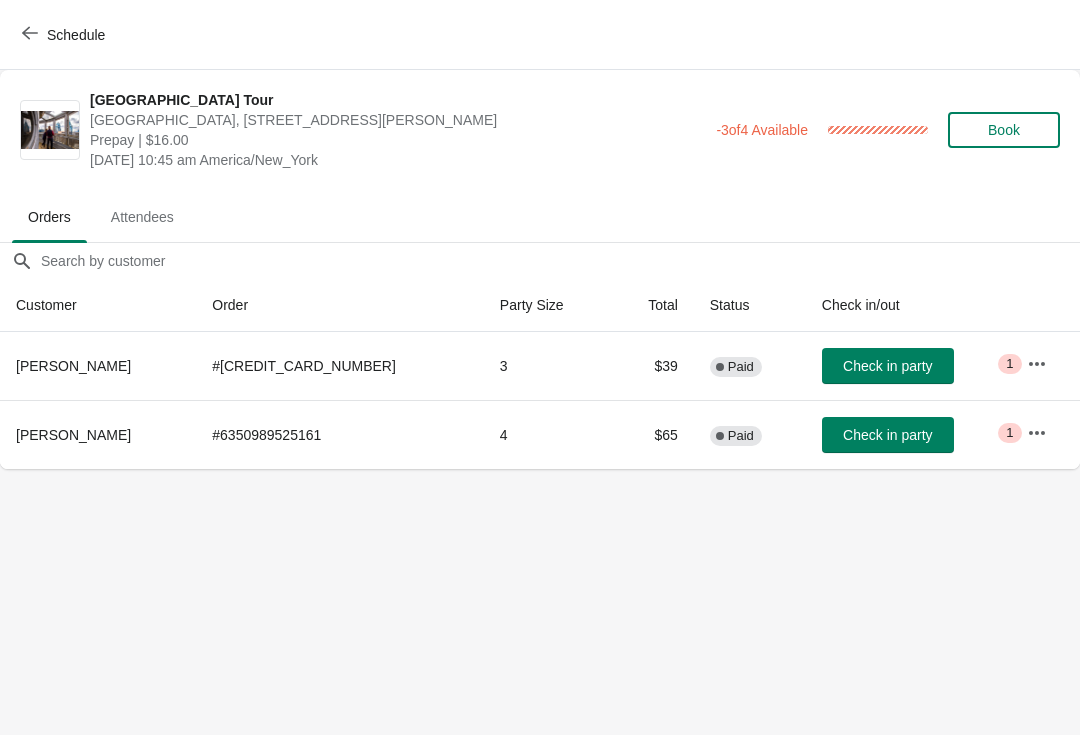 click on "Schedule" at bounding box center (65, 35) 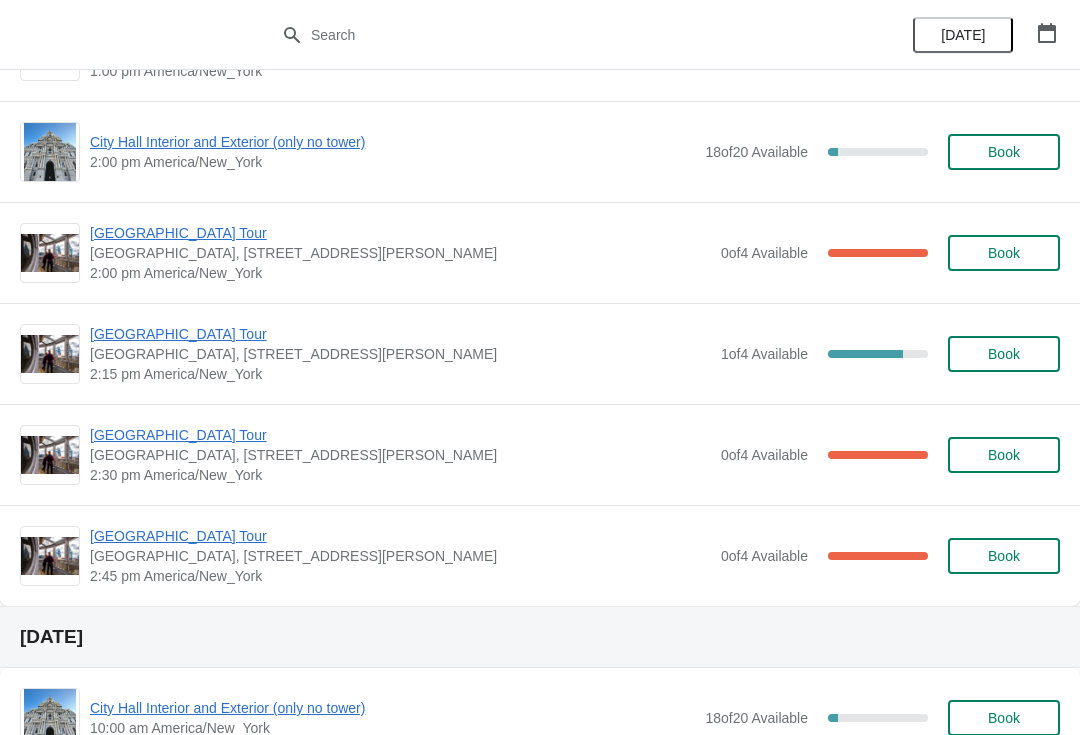 scroll, scrollTop: 1500, scrollLeft: 0, axis: vertical 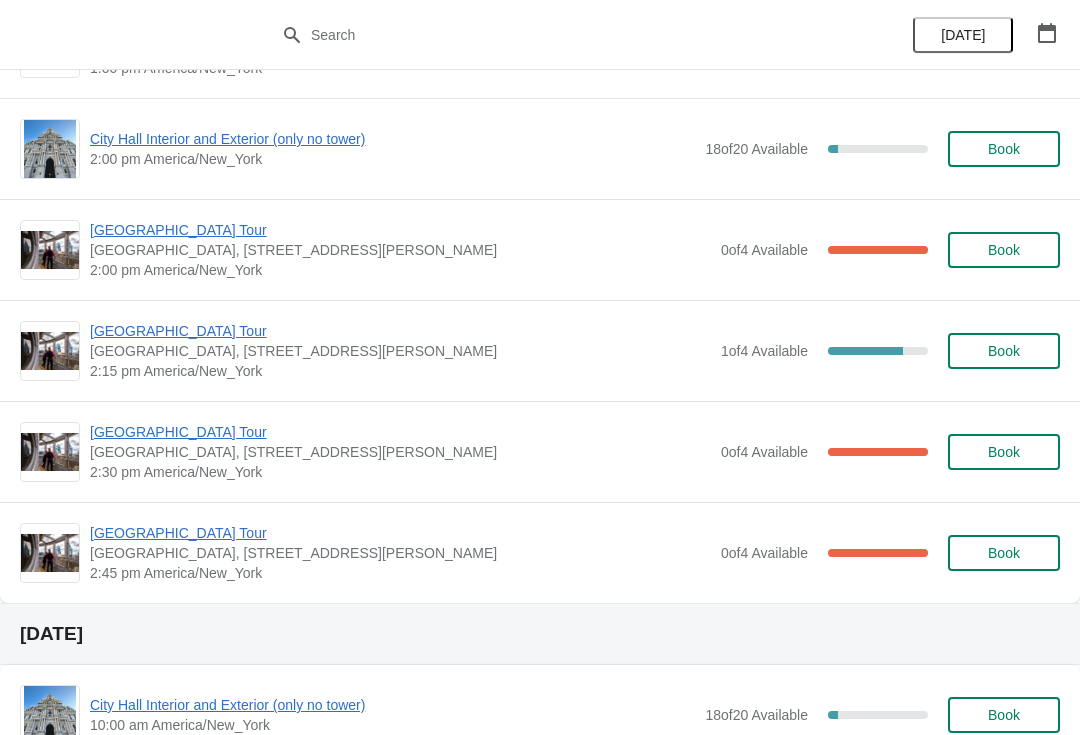 click on "[GEOGRAPHIC_DATA] Tour" at bounding box center [400, 331] 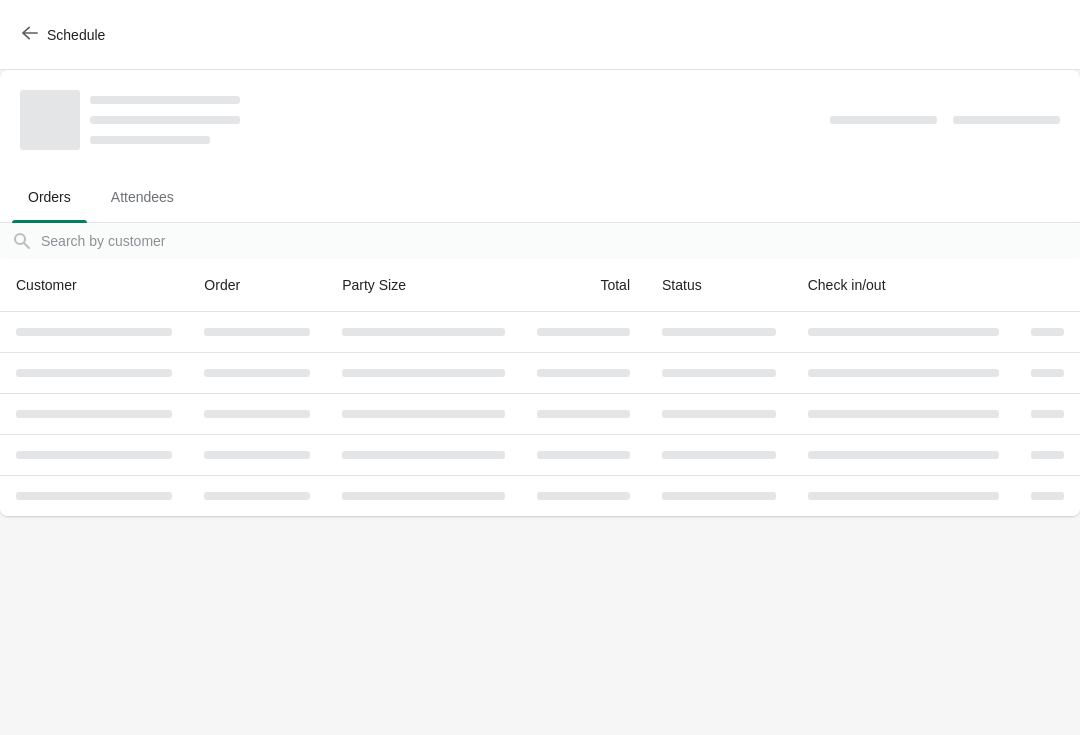 scroll, scrollTop: 0, scrollLeft: 0, axis: both 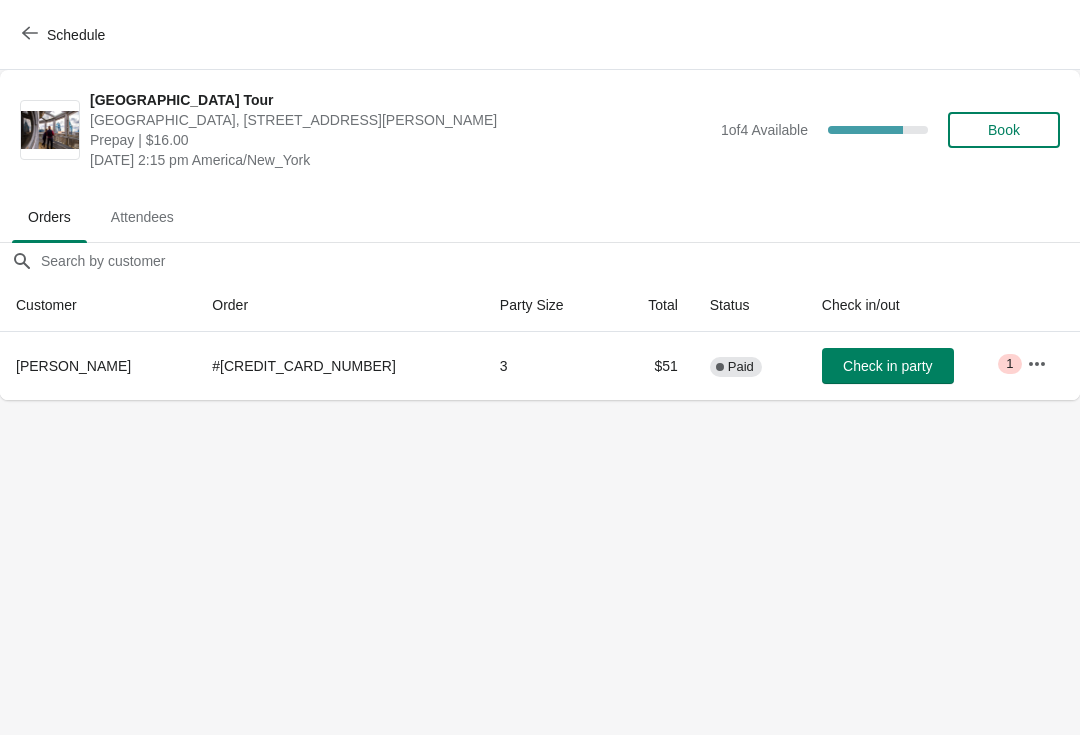 click on "Schedule" at bounding box center (65, 35) 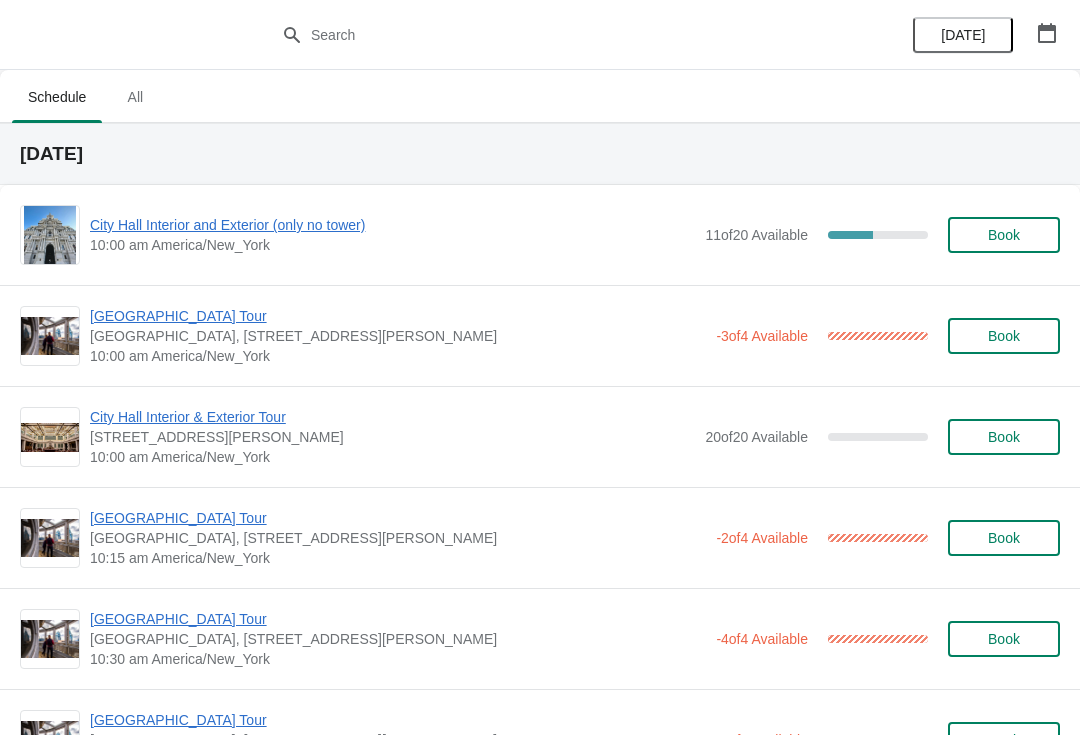 scroll, scrollTop: 0, scrollLeft: 0, axis: both 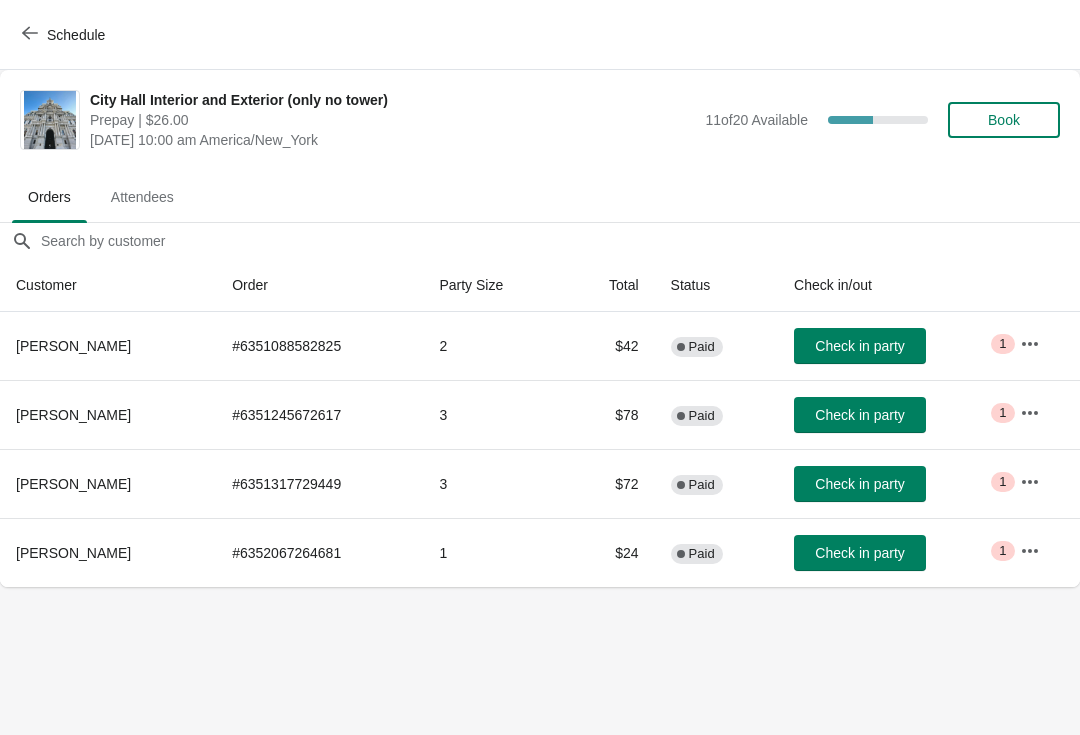 click on "Check in party" at bounding box center (859, 553) 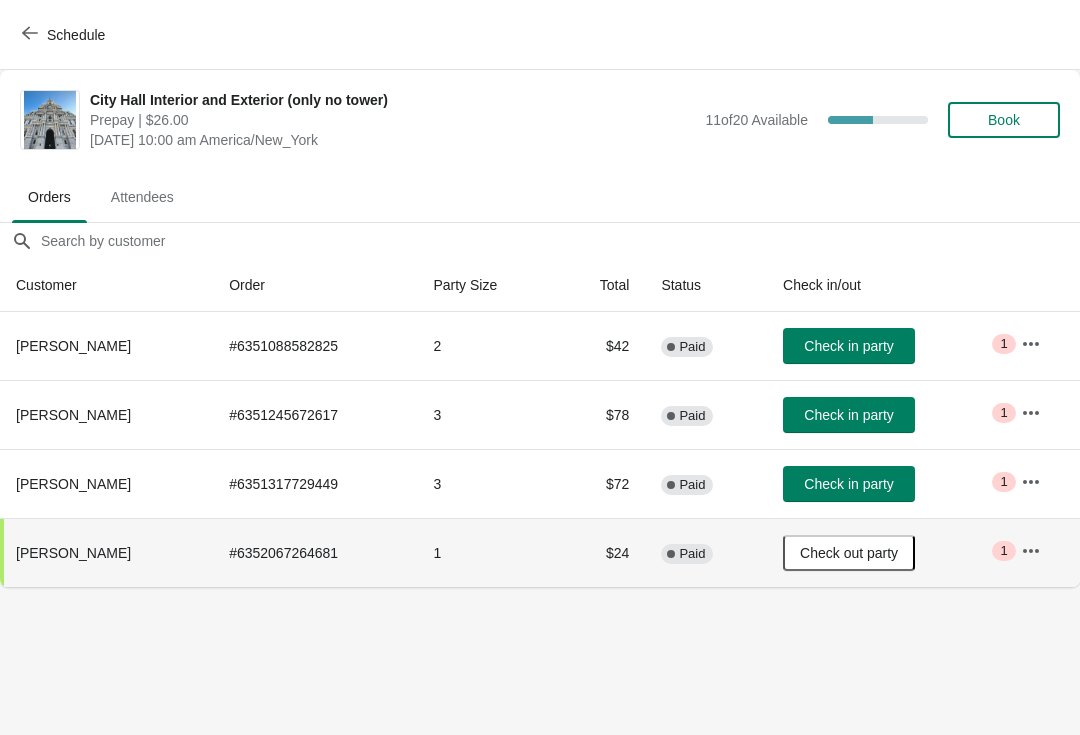 click at bounding box center (30, 34) 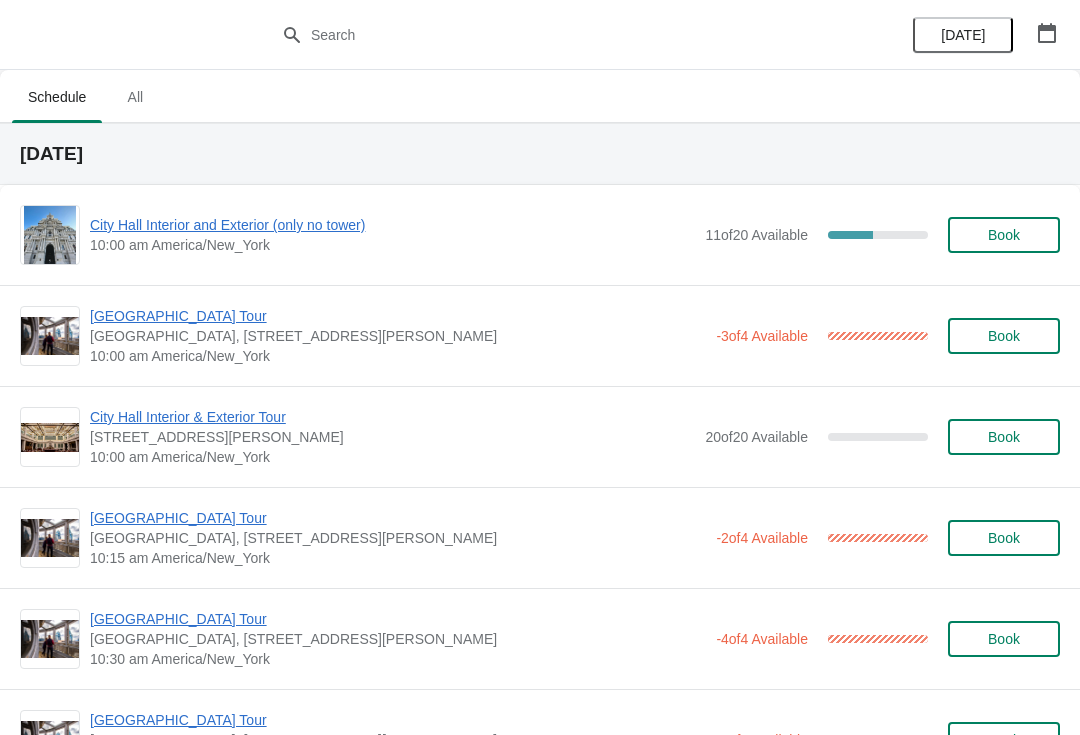 click on "Book" at bounding box center (1004, 235) 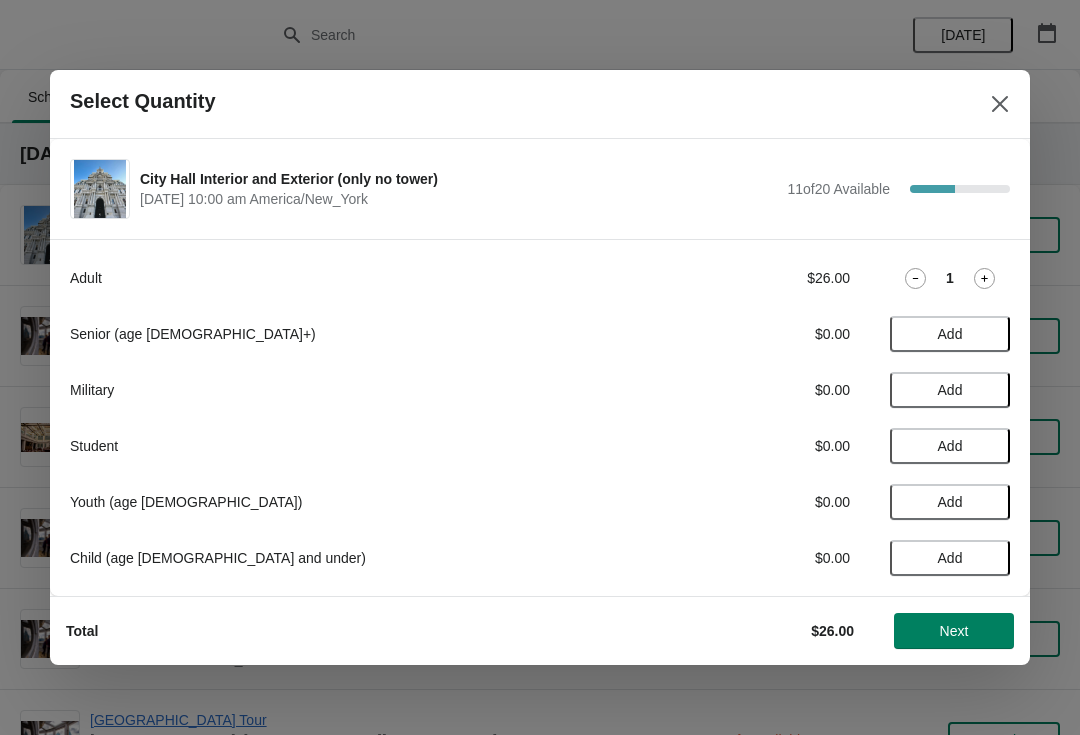 click 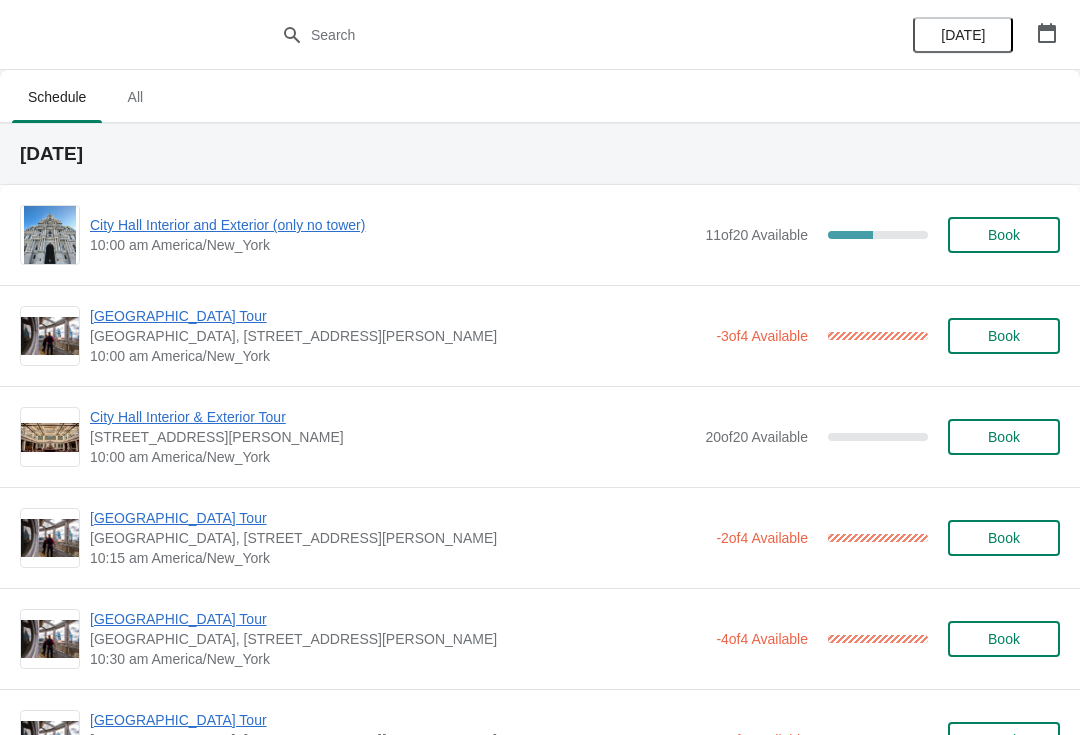 click on "City Hall Interior and Exterior (only no tower)" at bounding box center (392, 225) 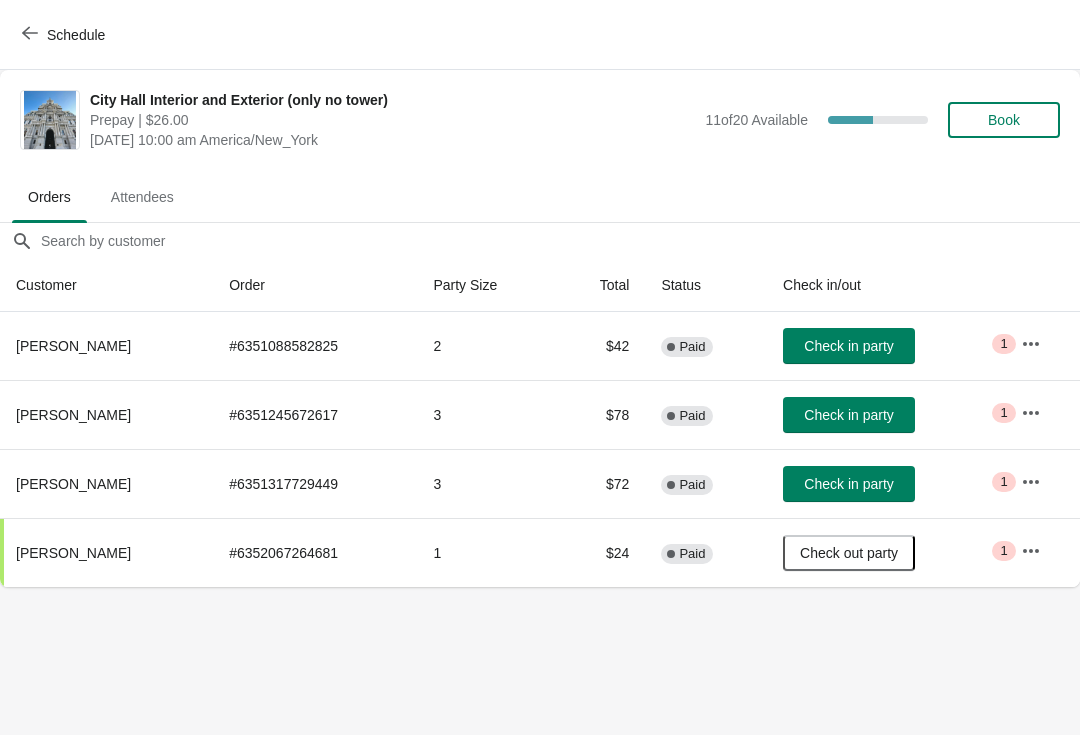 click on "Check in party" at bounding box center (848, 346) 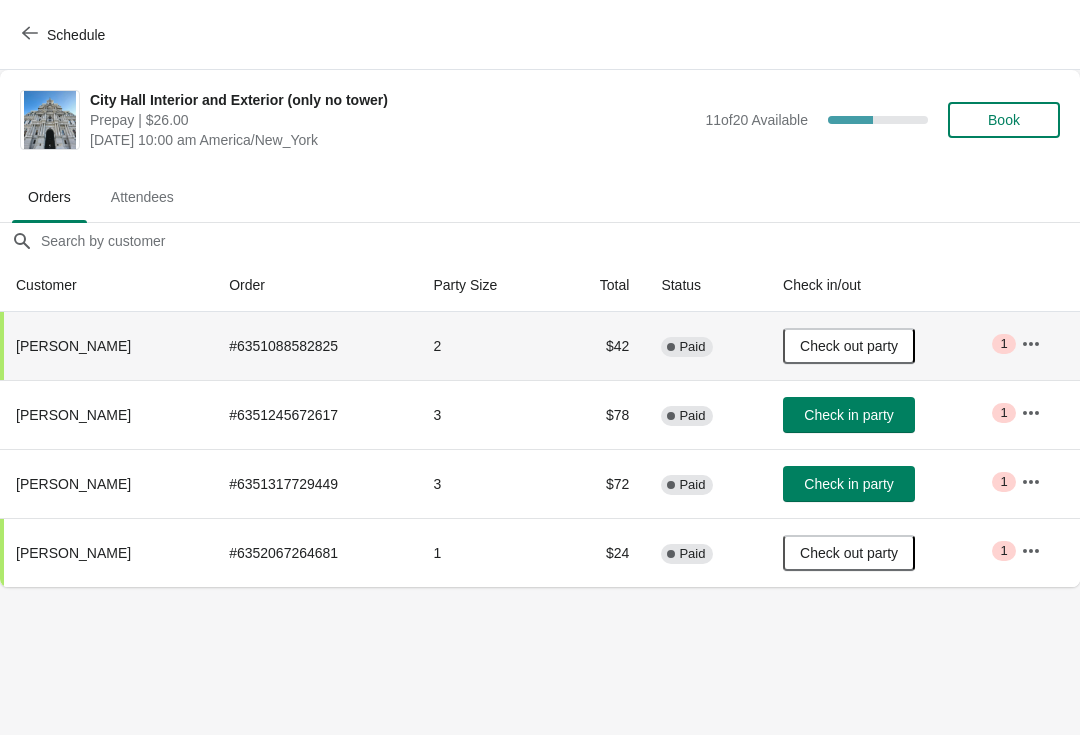 click 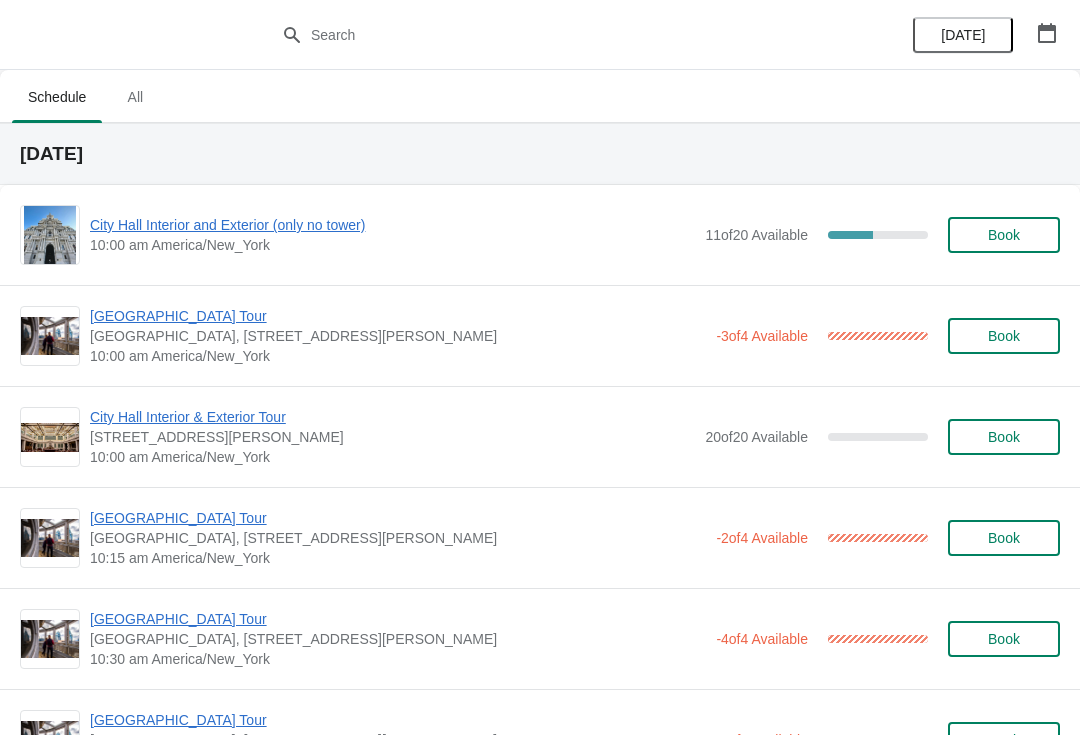 scroll, scrollTop: 0, scrollLeft: 0, axis: both 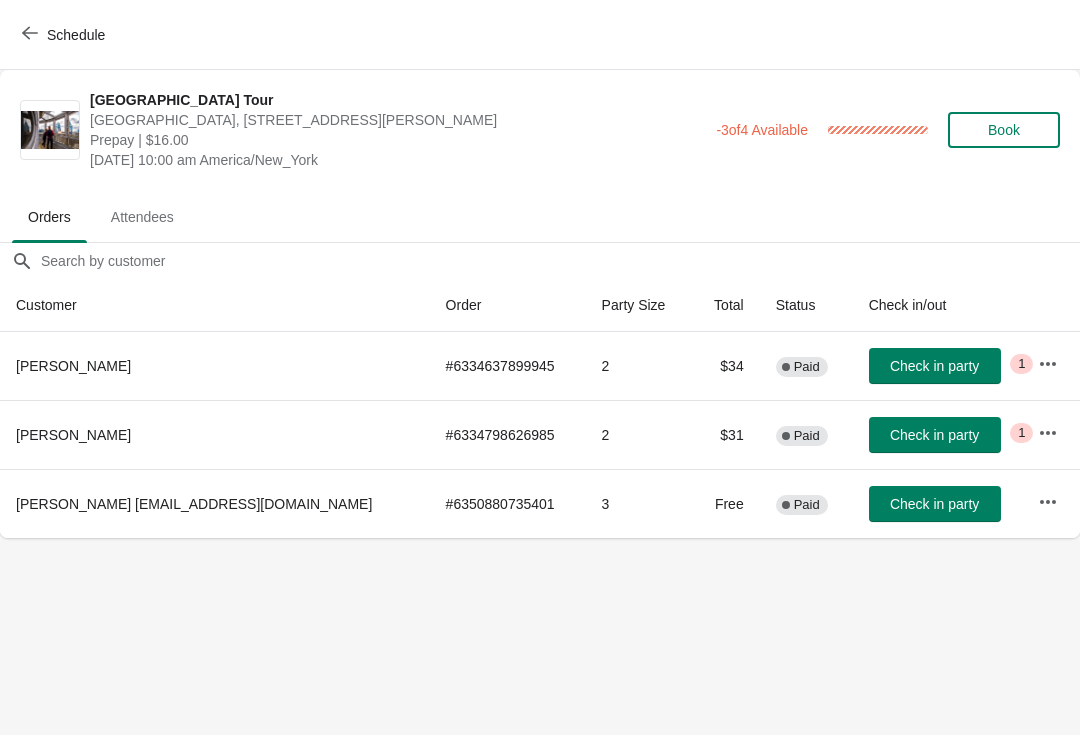 click on "Check in party" at bounding box center (934, 504) 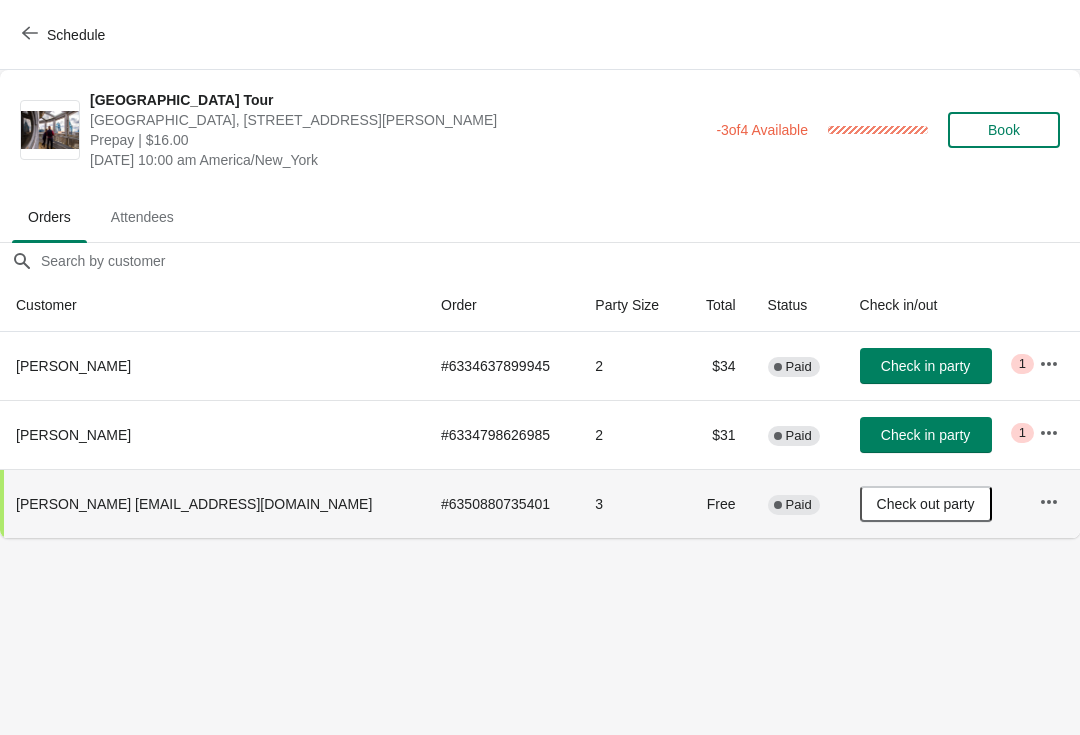 click 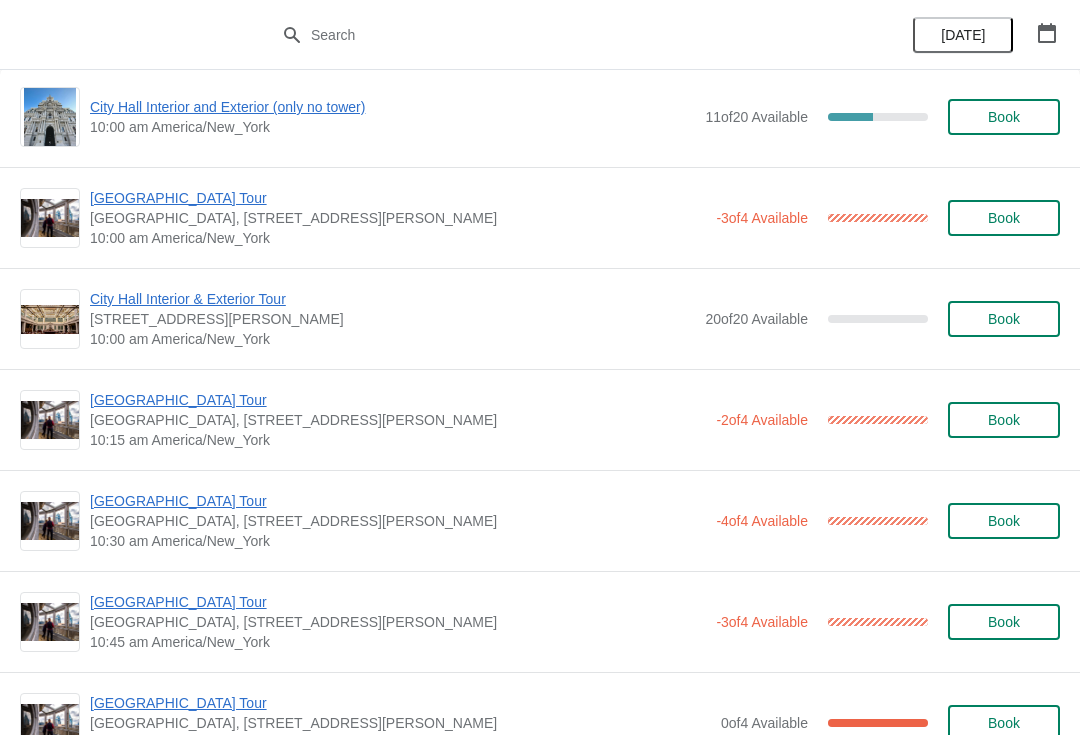 scroll, scrollTop: 130, scrollLeft: 0, axis: vertical 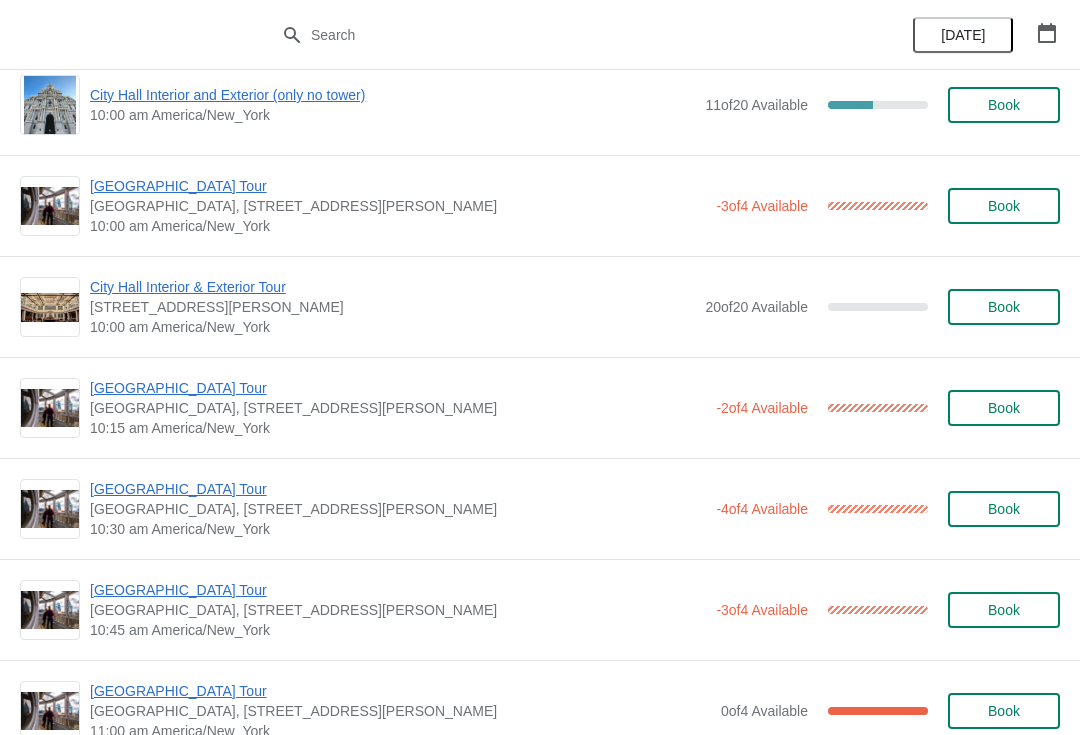 click on "[GEOGRAPHIC_DATA] Tour" at bounding box center (398, 388) 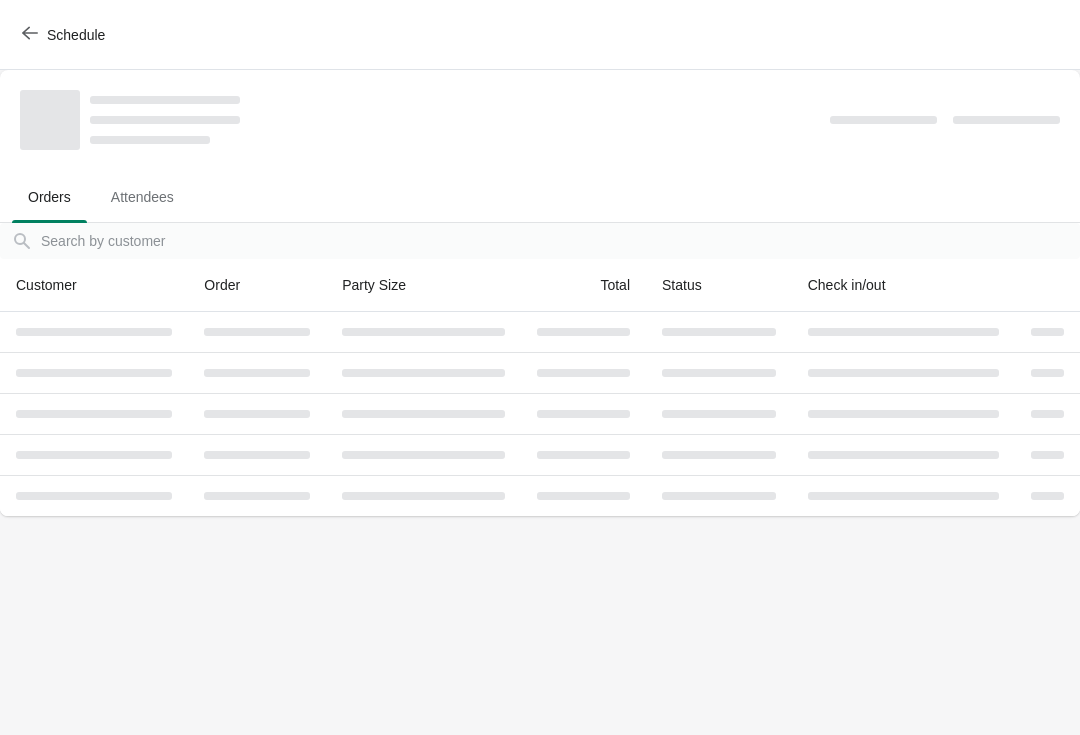 scroll, scrollTop: 0, scrollLeft: 0, axis: both 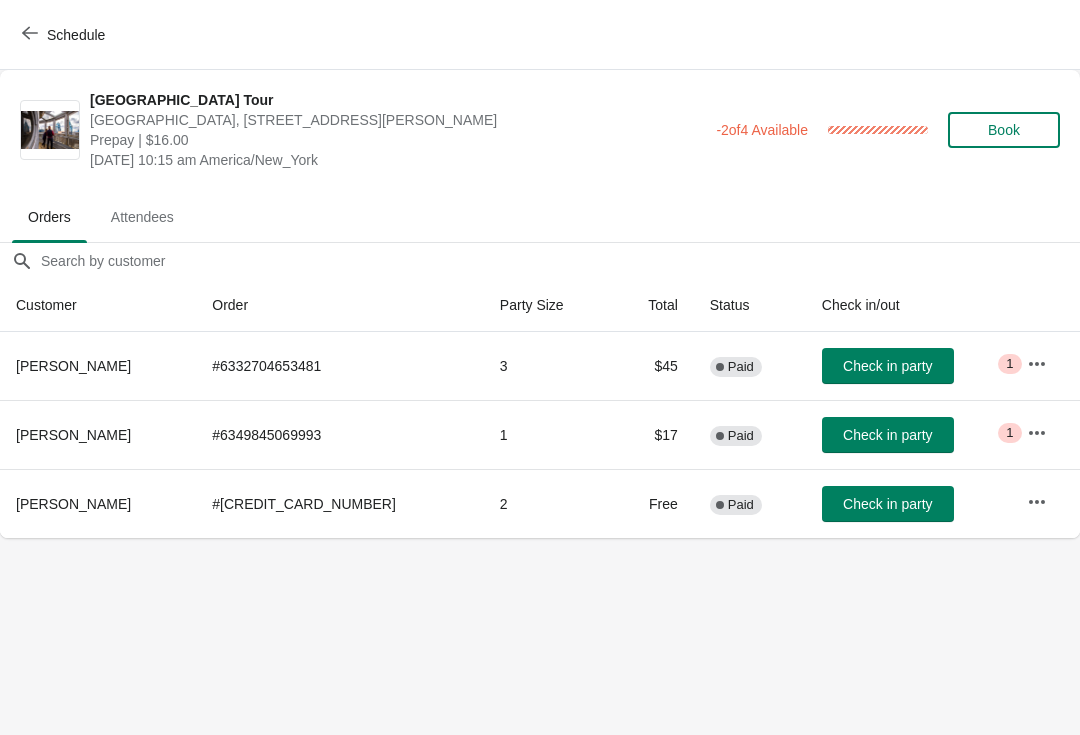 click on "Check in party" at bounding box center (887, 366) 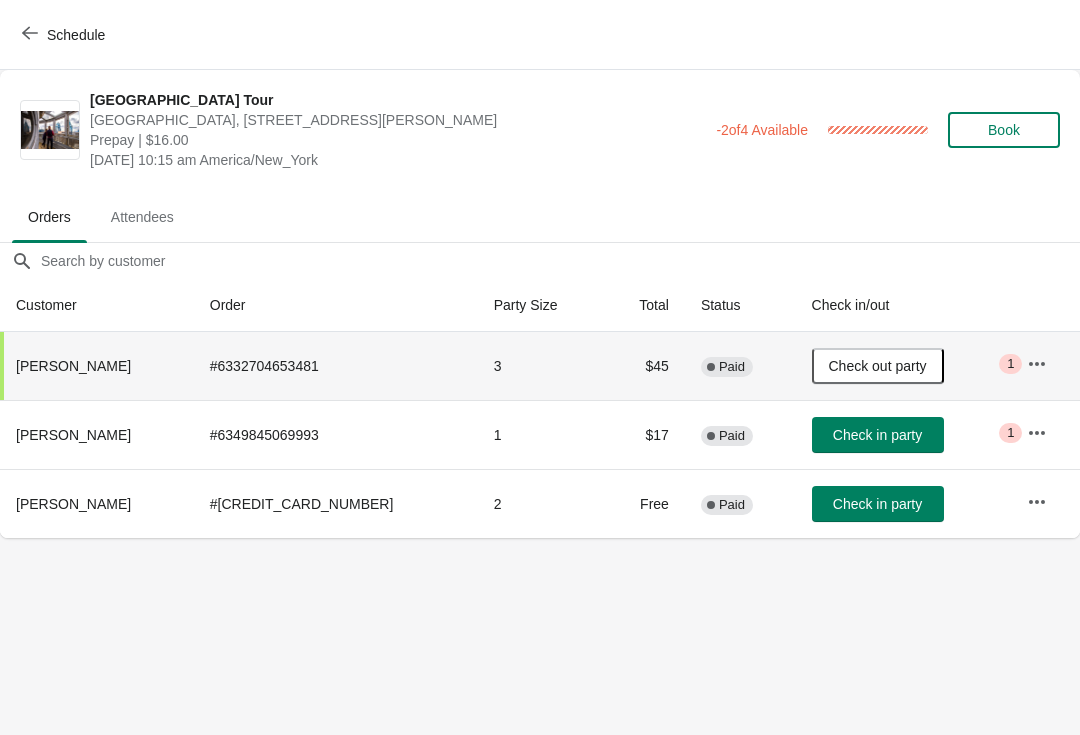 click on "Schedule" at bounding box center (65, 35) 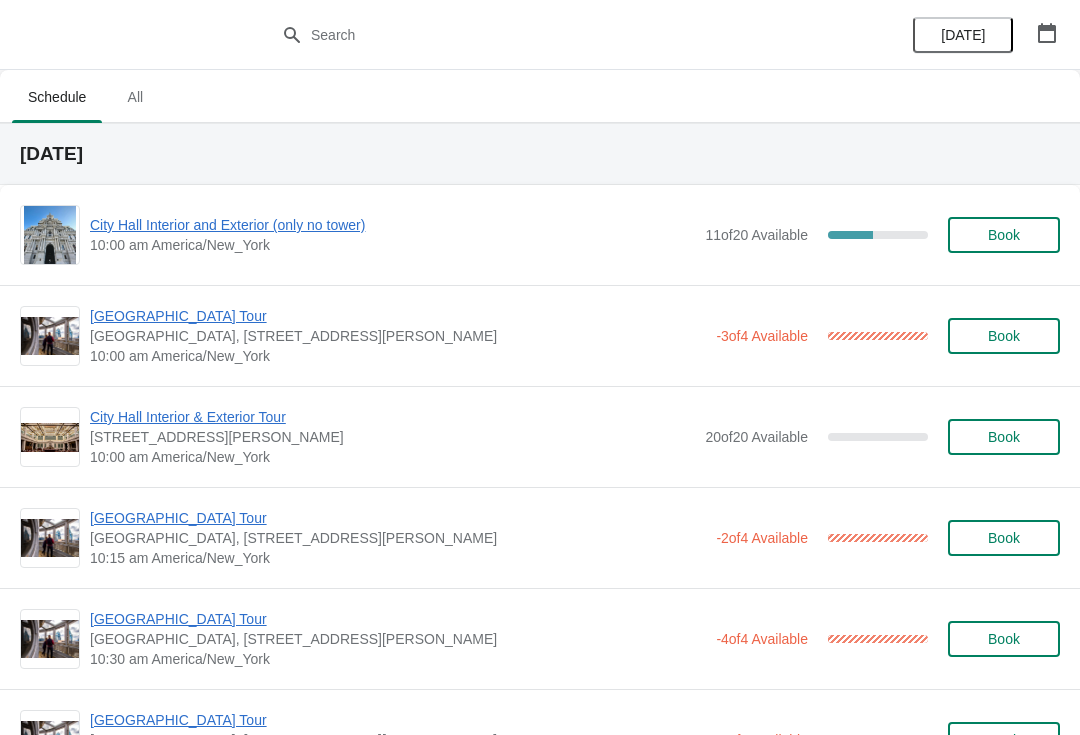 scroll, scrollTop: 0, scrollLeft: 0, axis: both 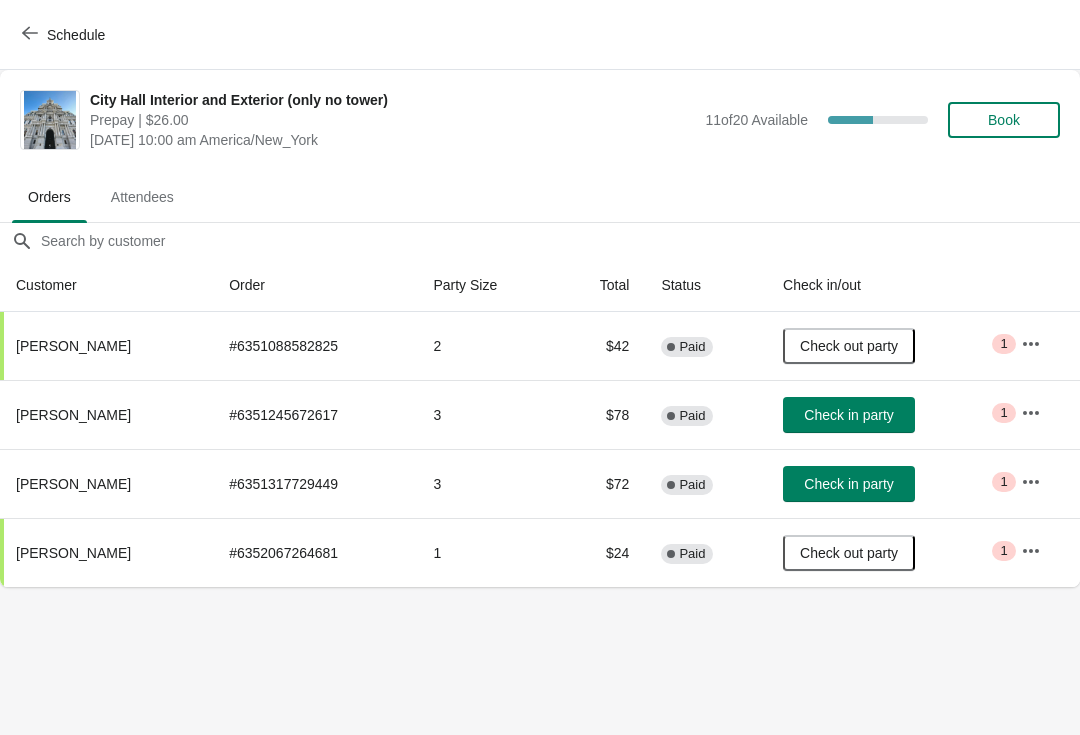 click on "Check in party" at bounding box center [848, 484] 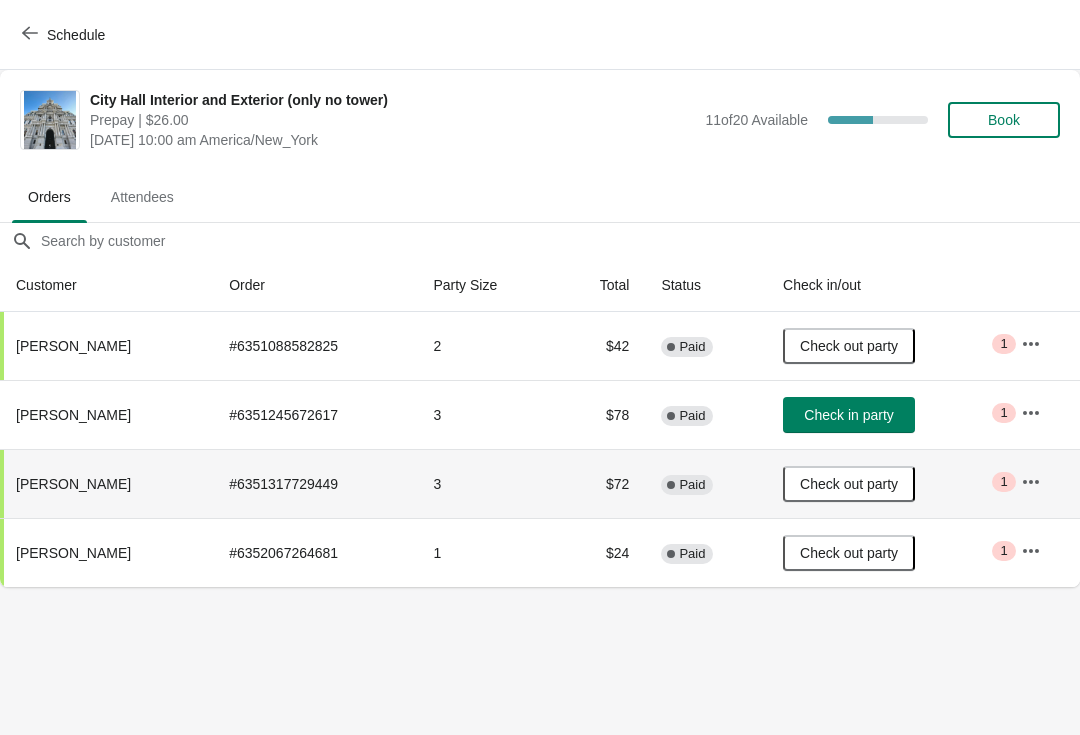 click 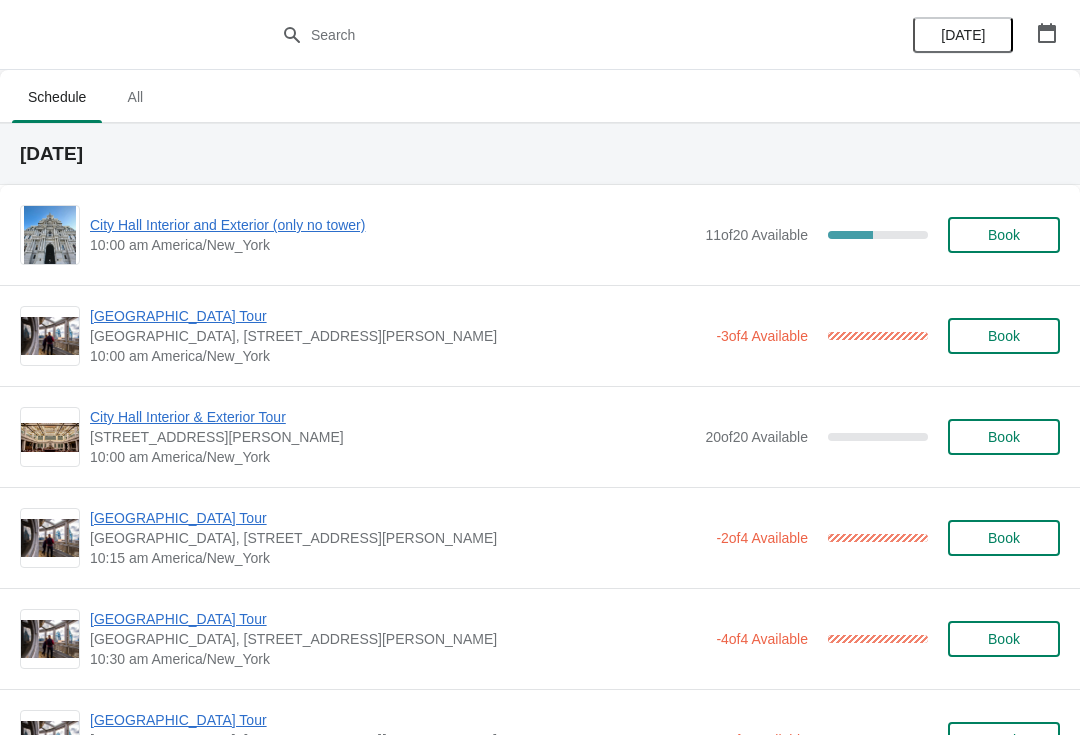 click on "[GEOGRAPHIC_DATA] Tour" at bounding box center [398, 316] 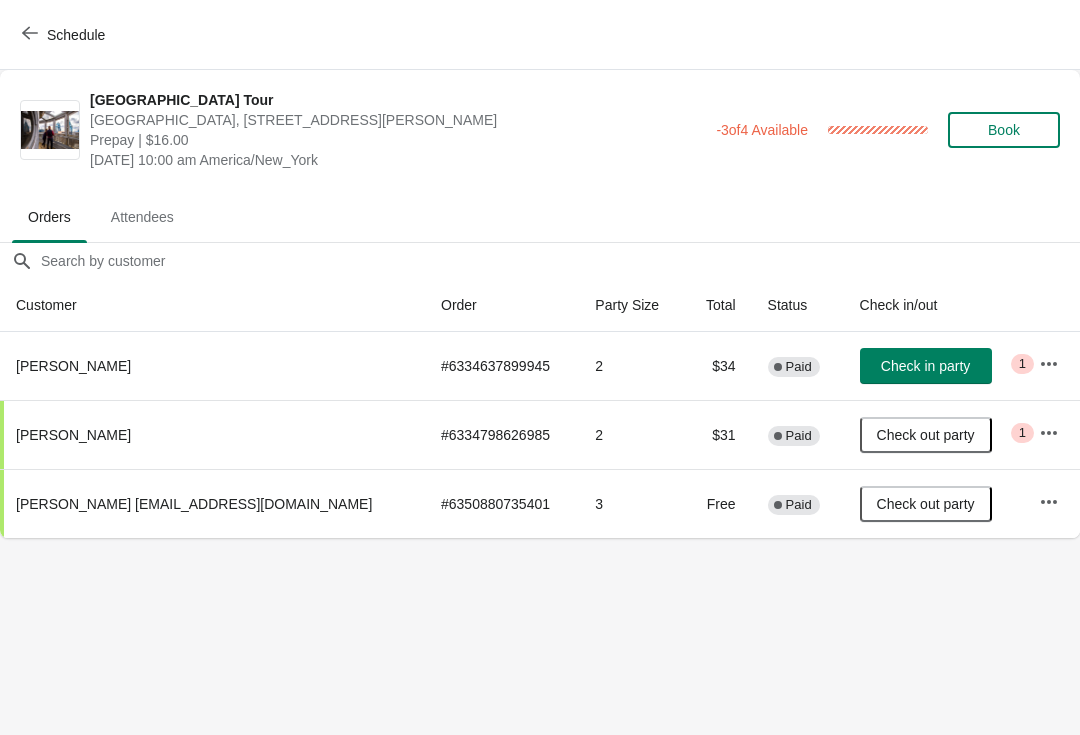 click on "Schedule" at bounding box center (65, 35) 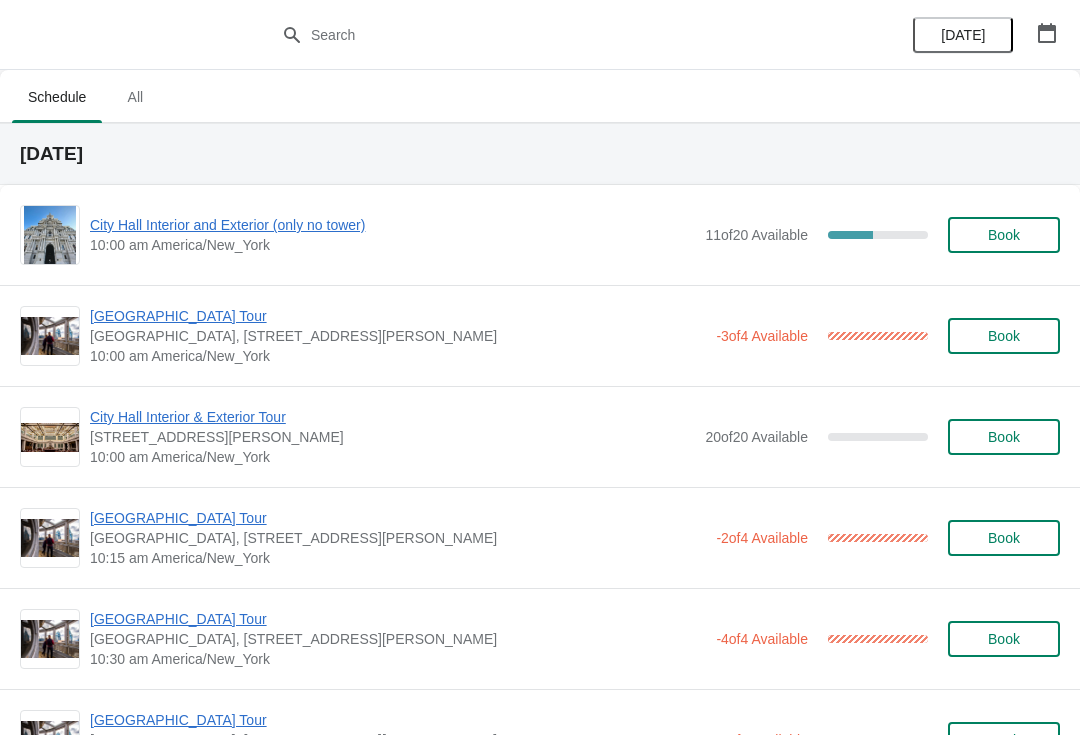 click on "City Hall Interior and Exterior (only no tower)" at bounding box center (392, 225) 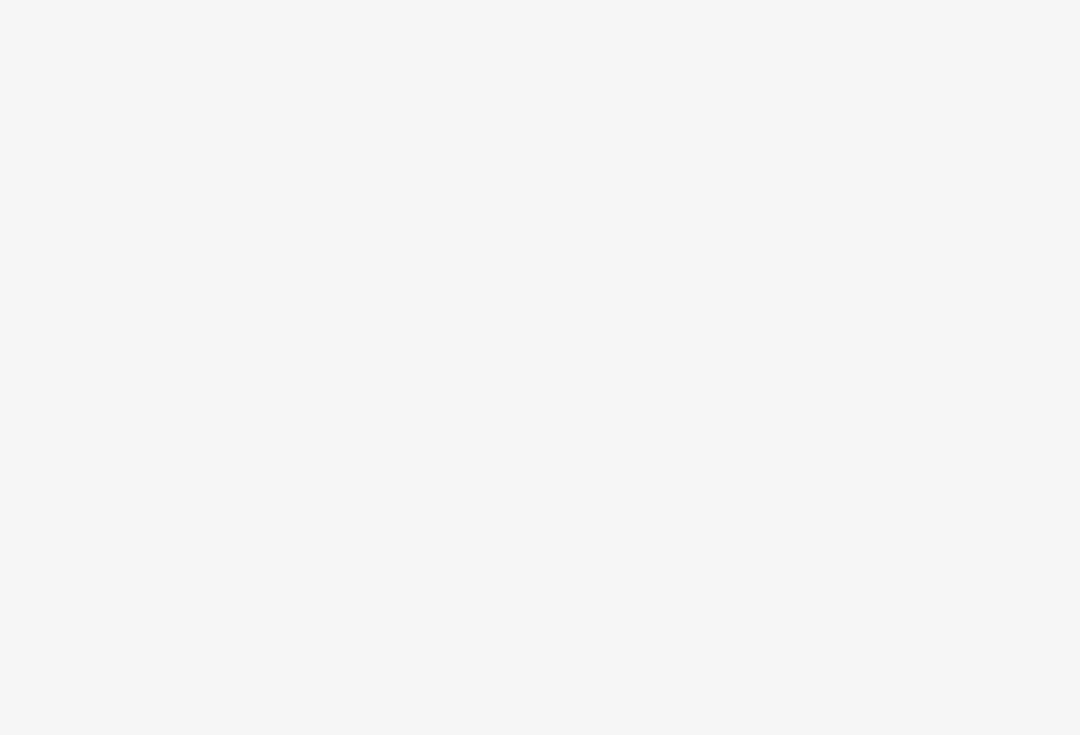 scroll, scrollTop: 0, scrollLeft: 0, axis: both 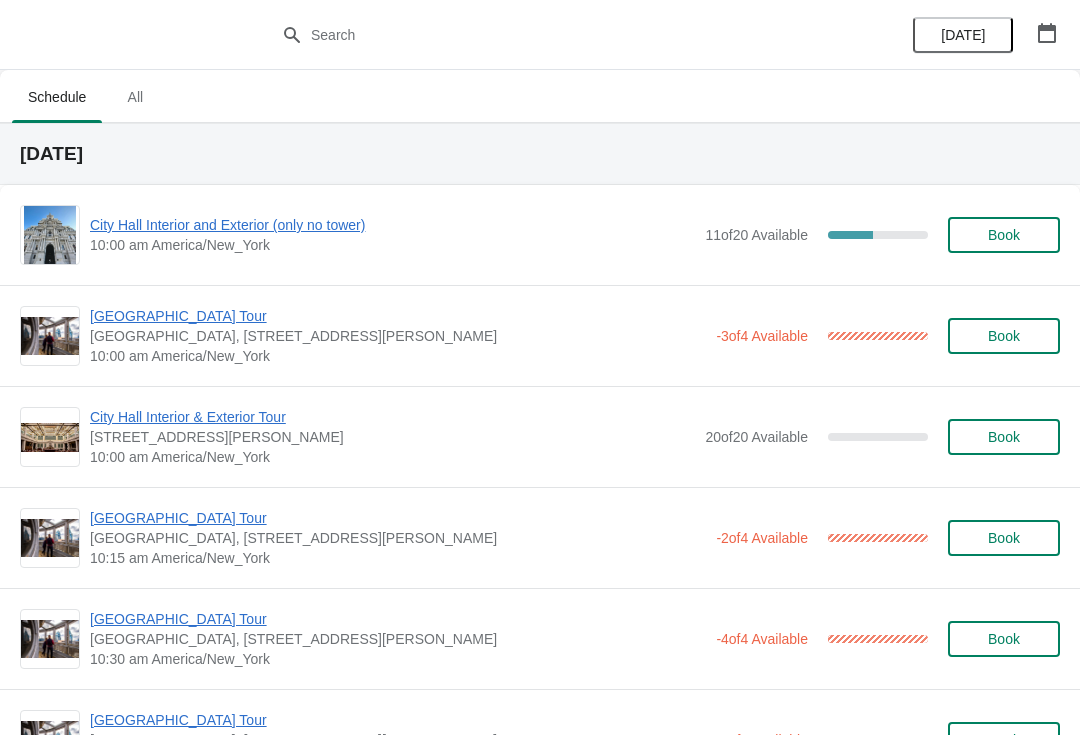 click on "City Hall Interior and Exterior (only no tower)" at bounding box center [392, 225] 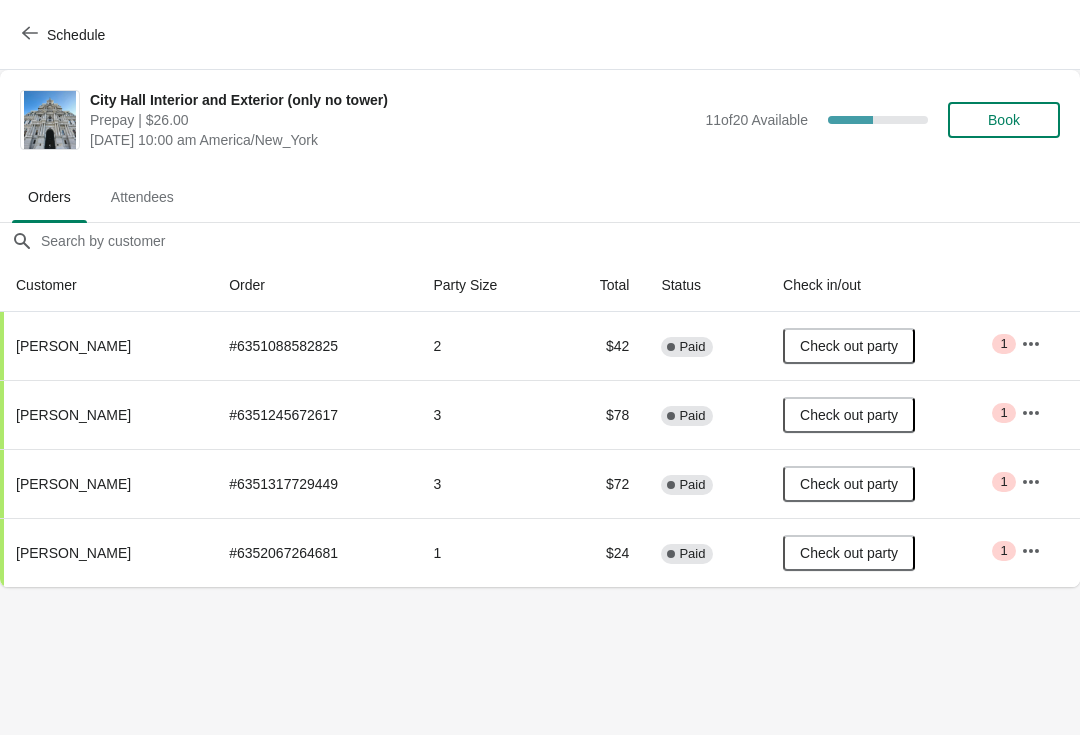 click on "Schedule" at bounding box center [65, 35] 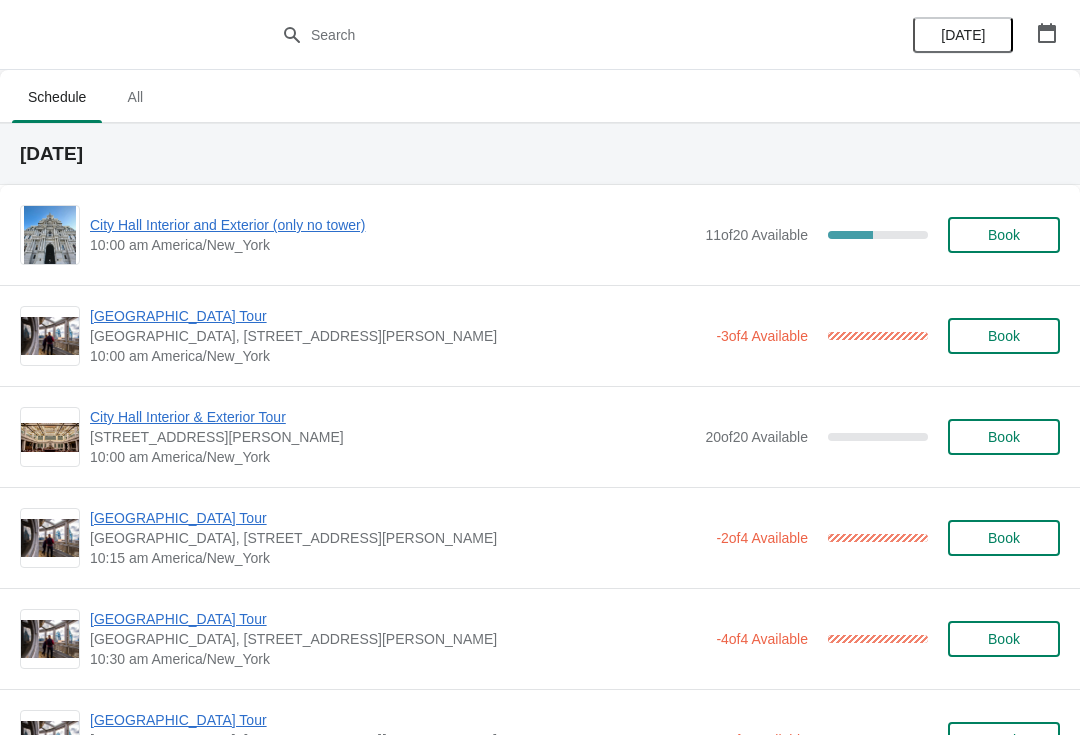 click on "[GEOGRAPHIC_DATA] Tour" at bounding box center (398, 619) 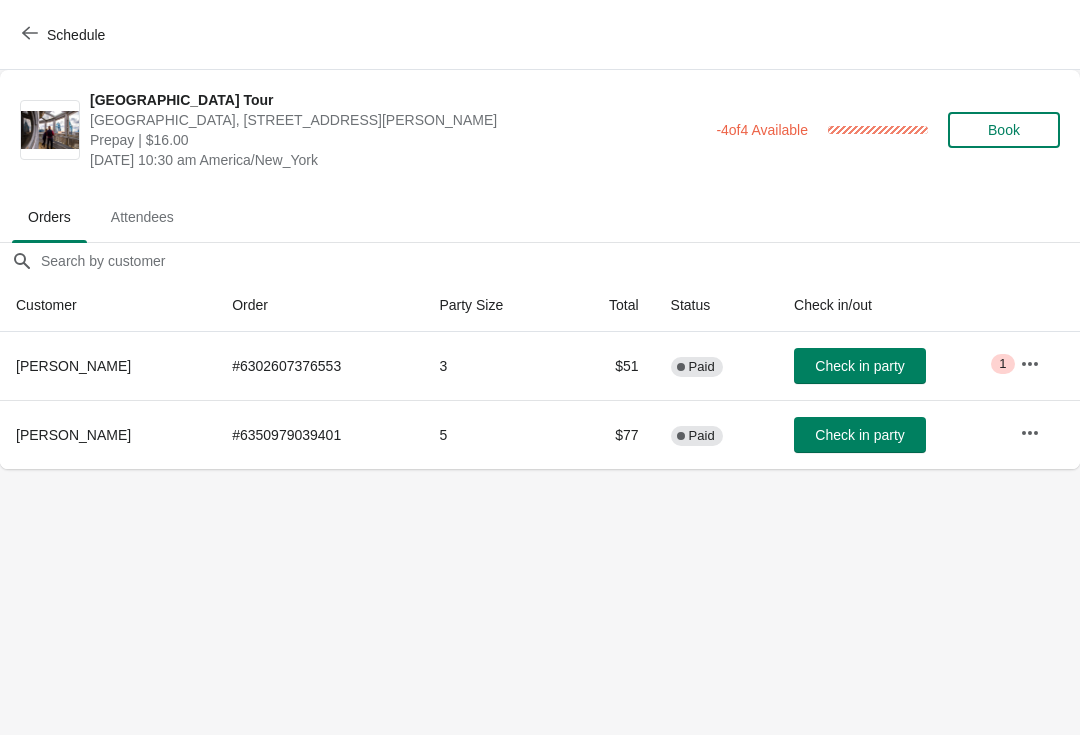 click 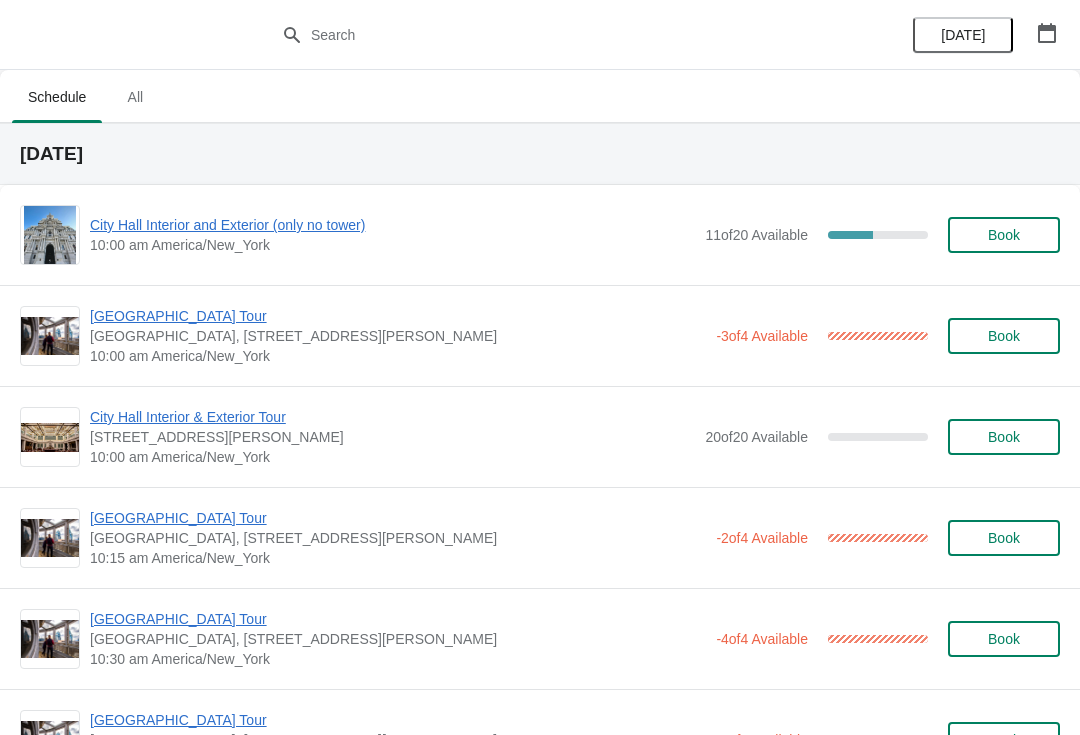 click on "[GEOGRAPHIC_DATA], [STREET_ADDRESS][PERSON_NAME]" at bounding box center (398, 538) 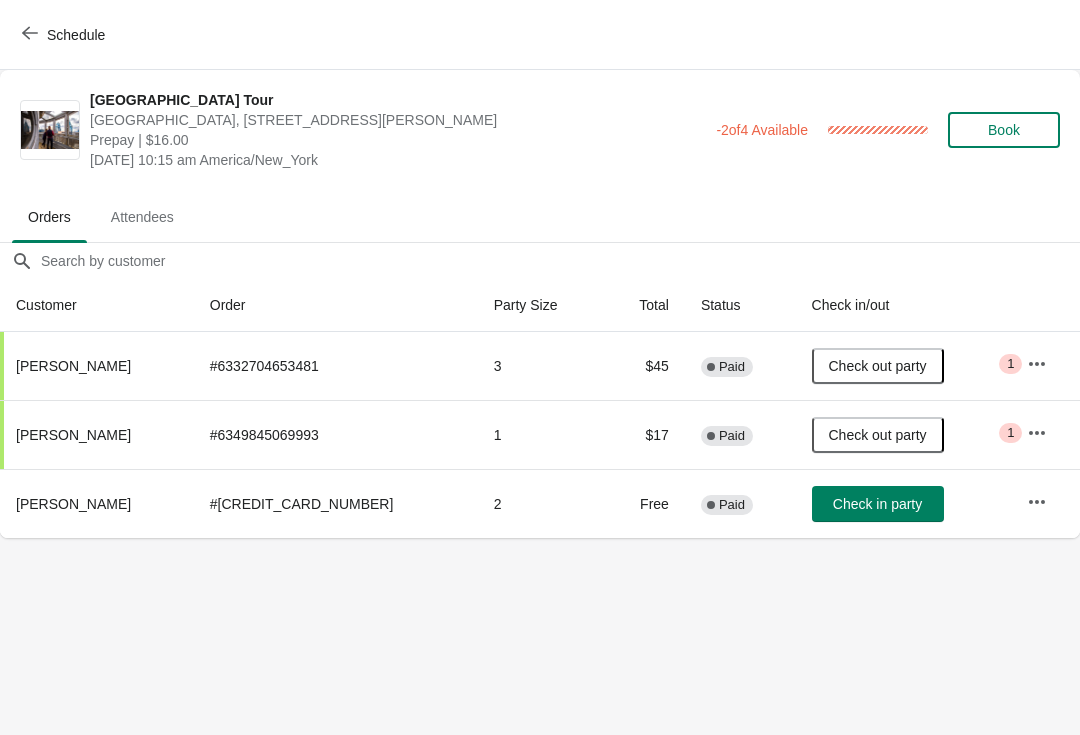 click on "Check in party" at bounding box center [877, 504] 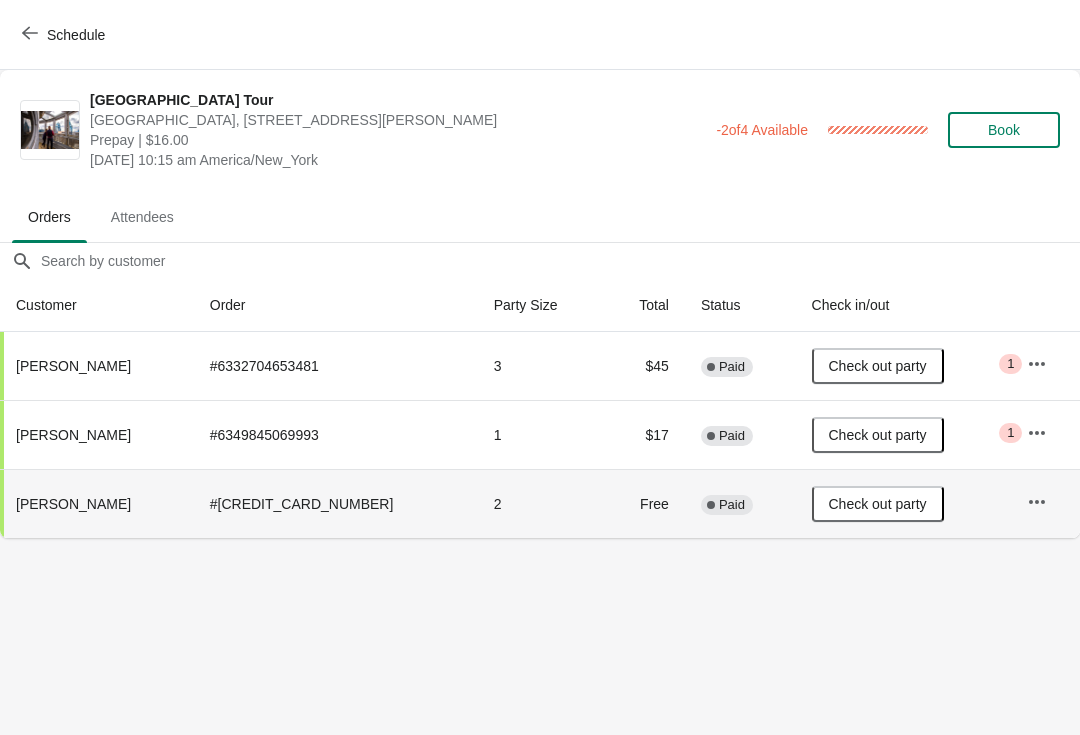 click on "Schedule" at bounding box center (65, 35) 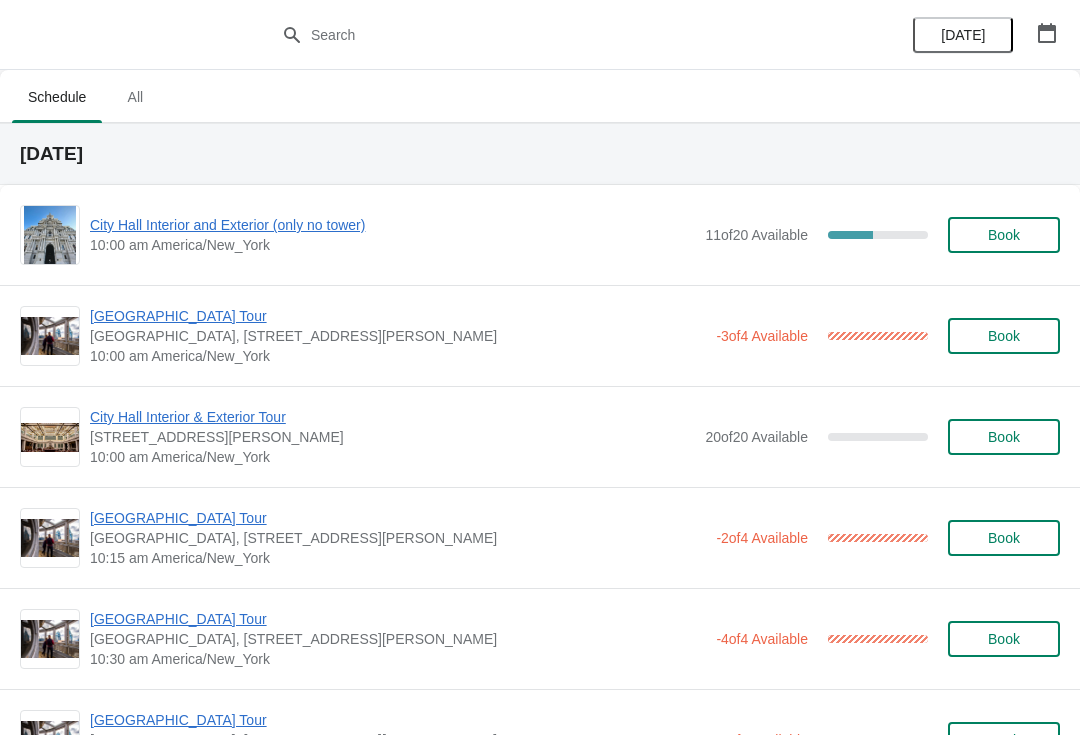 click on "[GEOGRAPHIC_DATA] Tour" at bounding box center [398, 619] 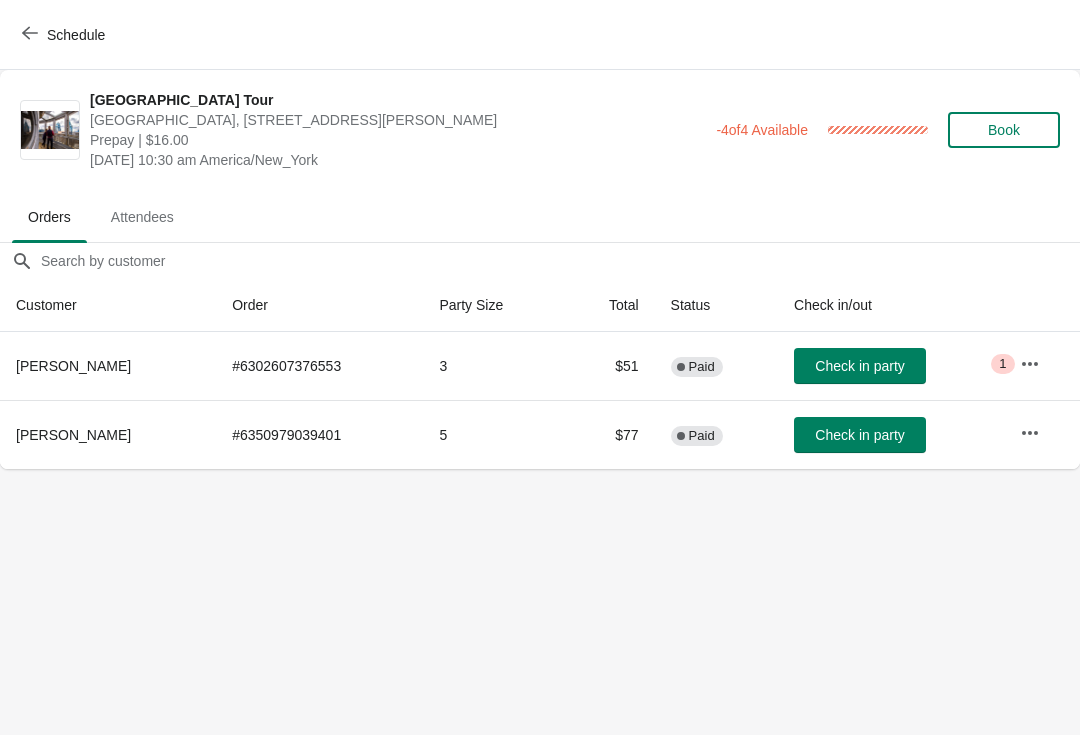 scroll, scrollTop: 0, scrollLeft: 0, axis: both 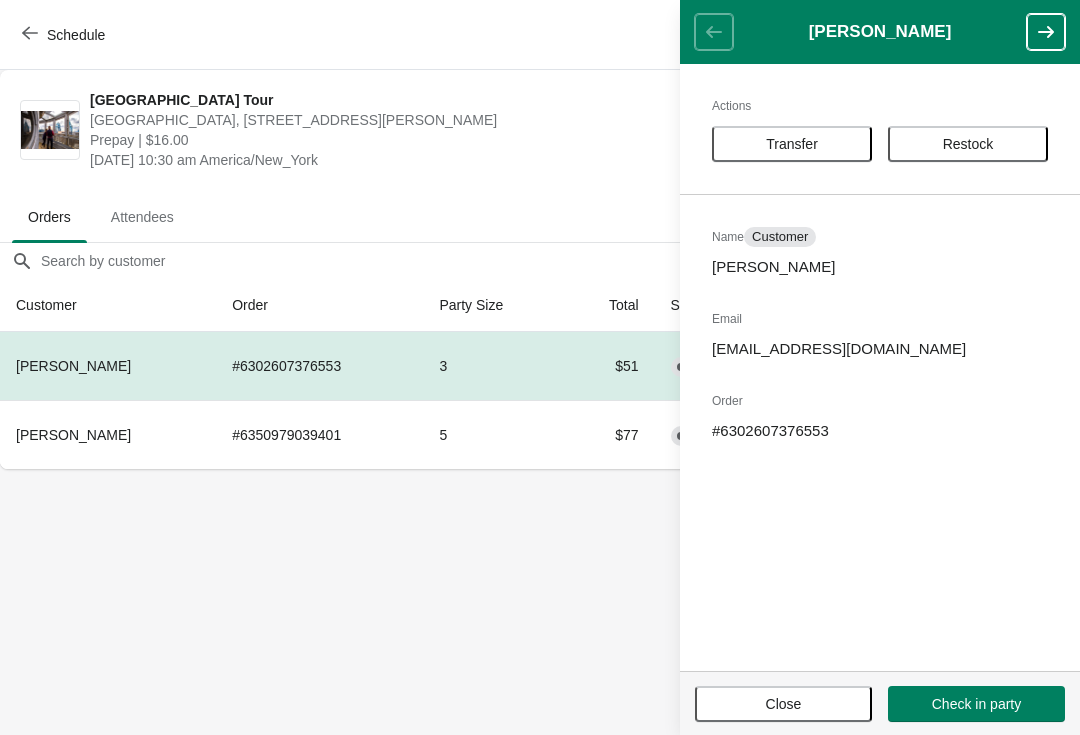 click on "Close" at bounding box center [783, 704] 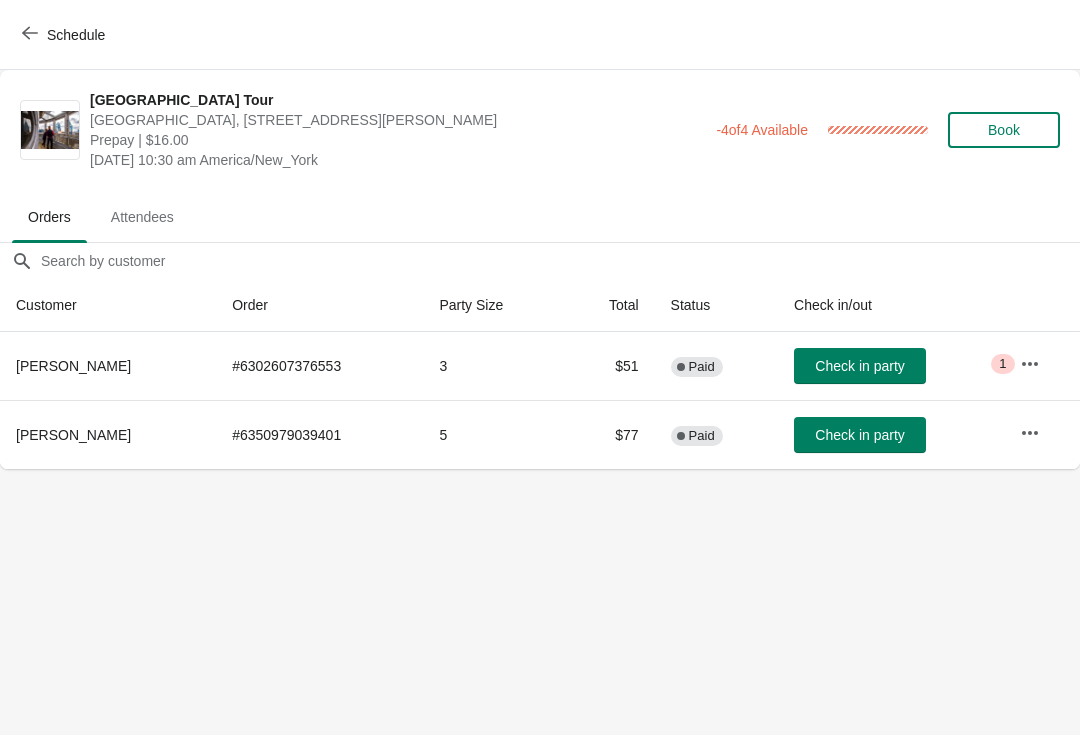 click on "Check in party" at bounding box center (860, 366) 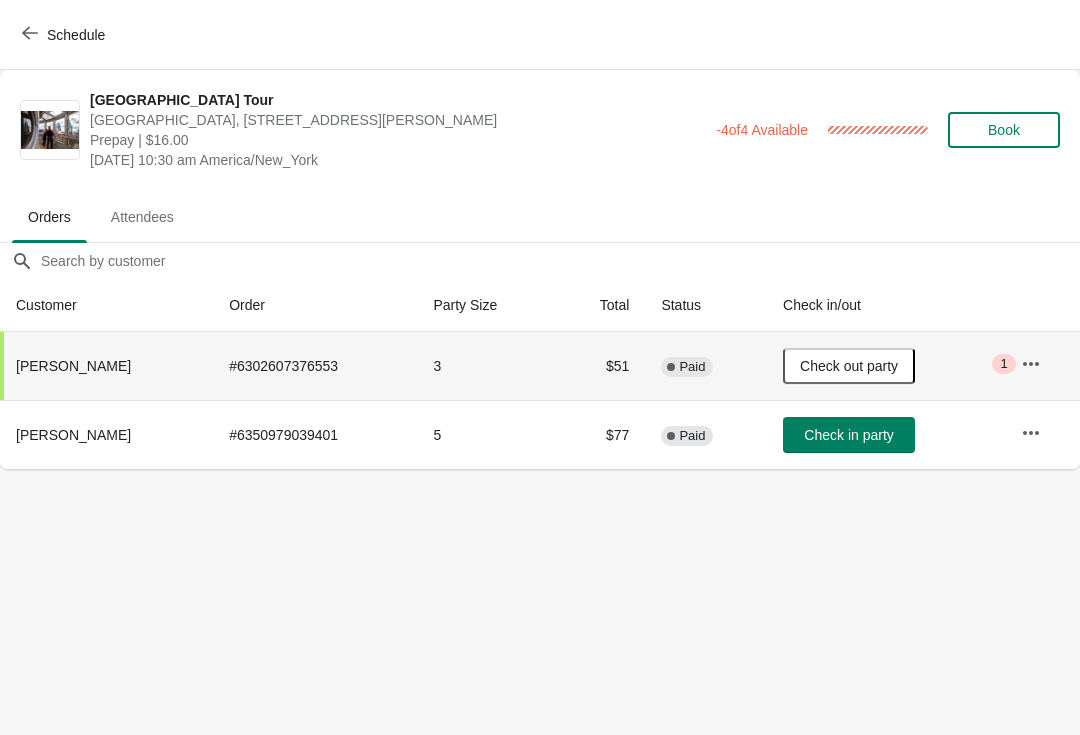 click 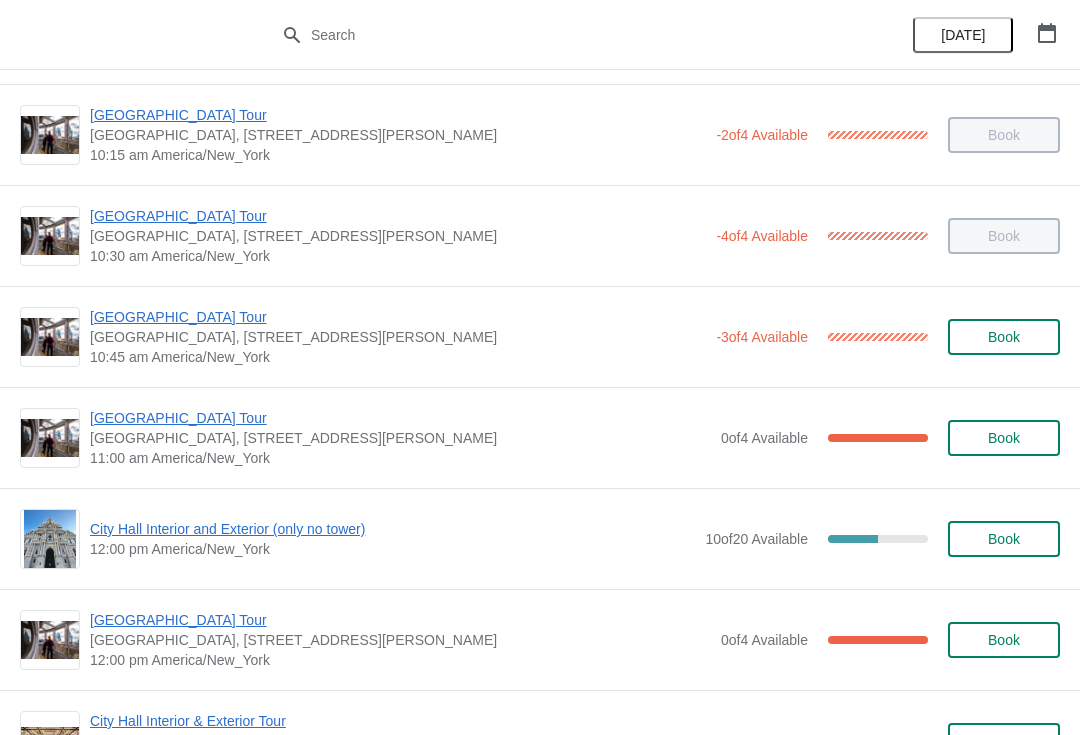 scroll, scrollTop: 402, scrollLeft: 0, axis: vertical 